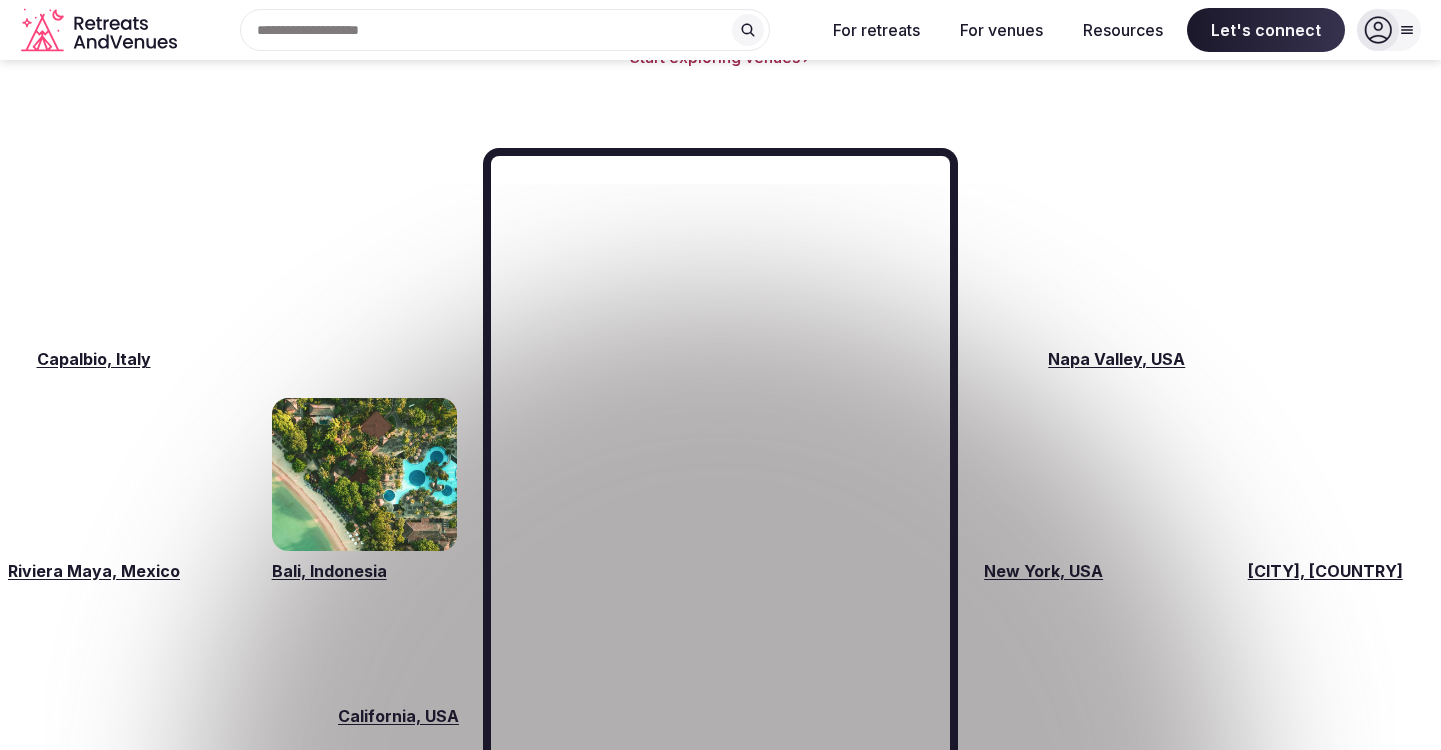 scroll, scrollTop: 2915, scrollLeft: 0, axis: vertical 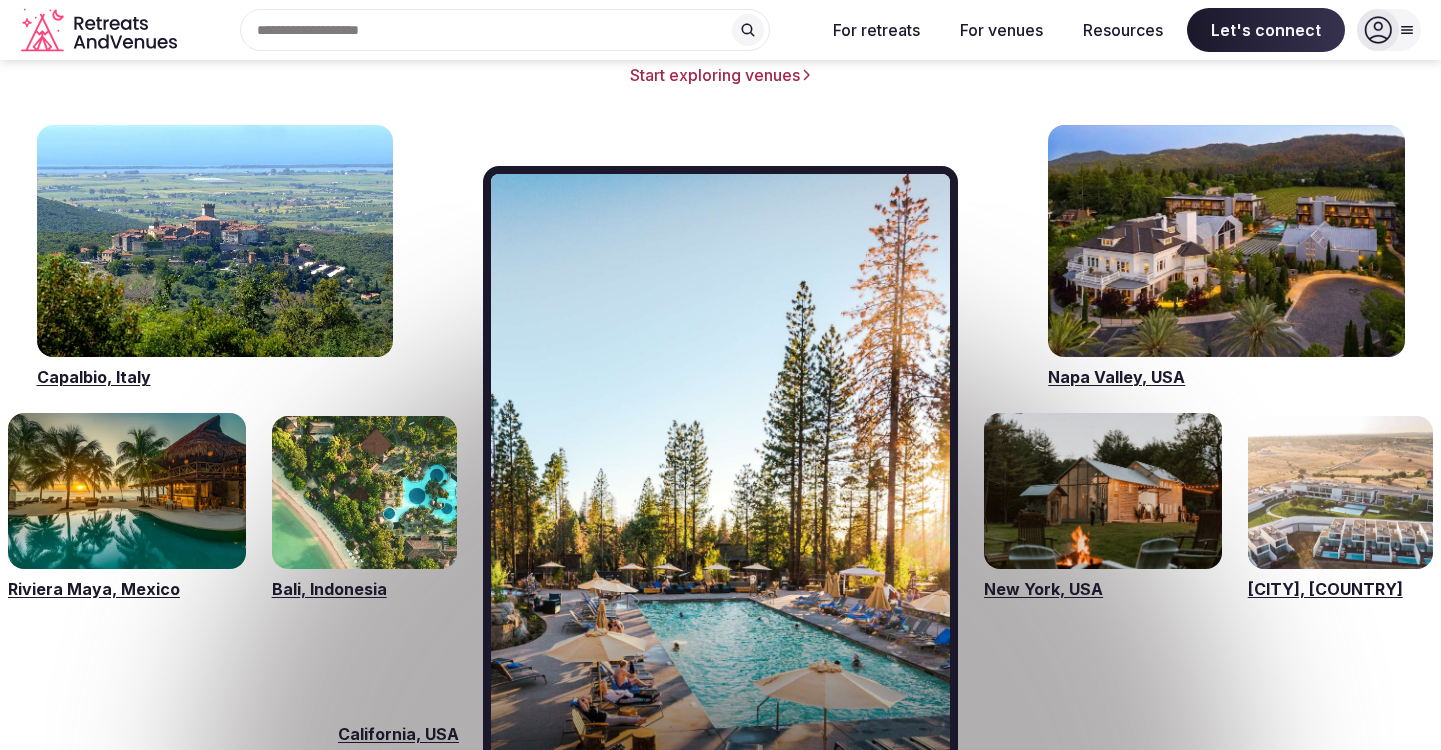 click at bounding box center [1103, 491] 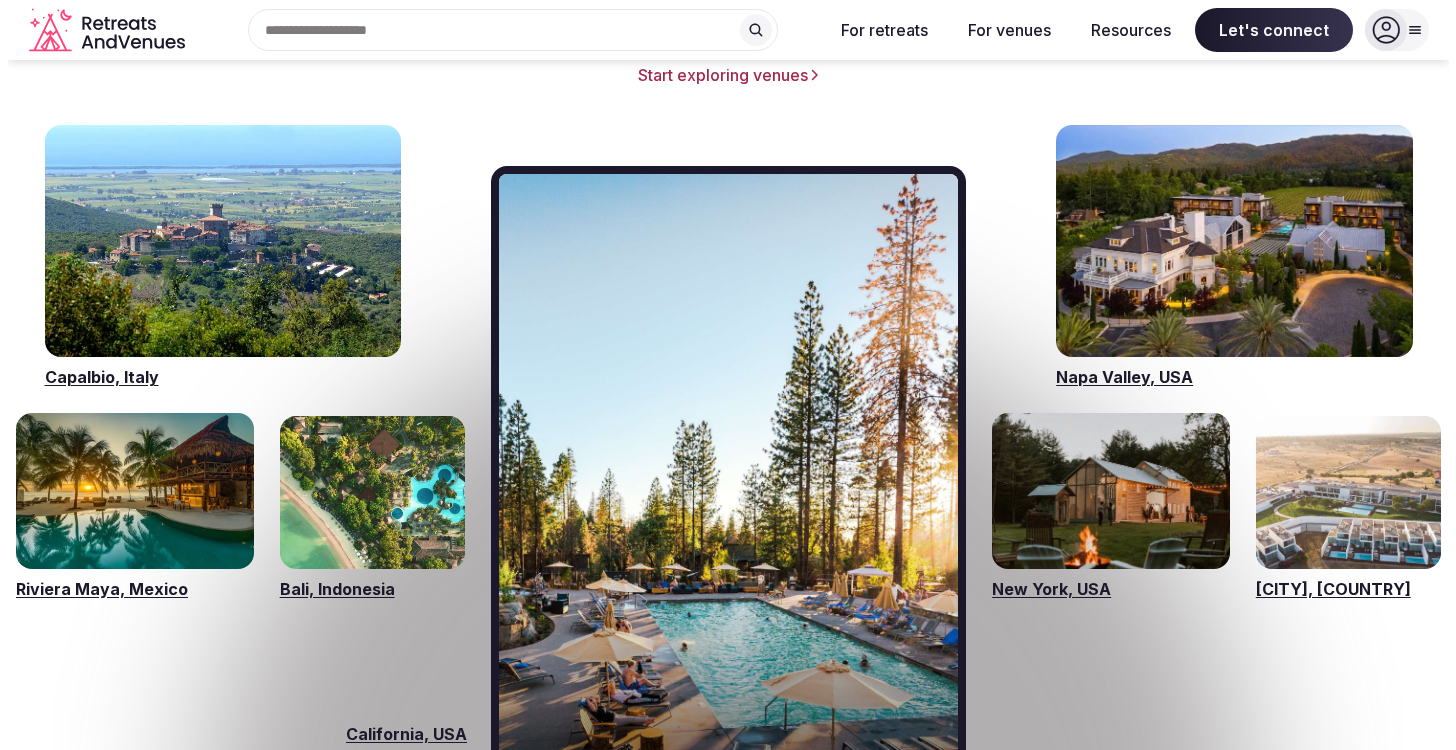 scroll, scrollTop: 0, scrollLeft: 0, axis: both 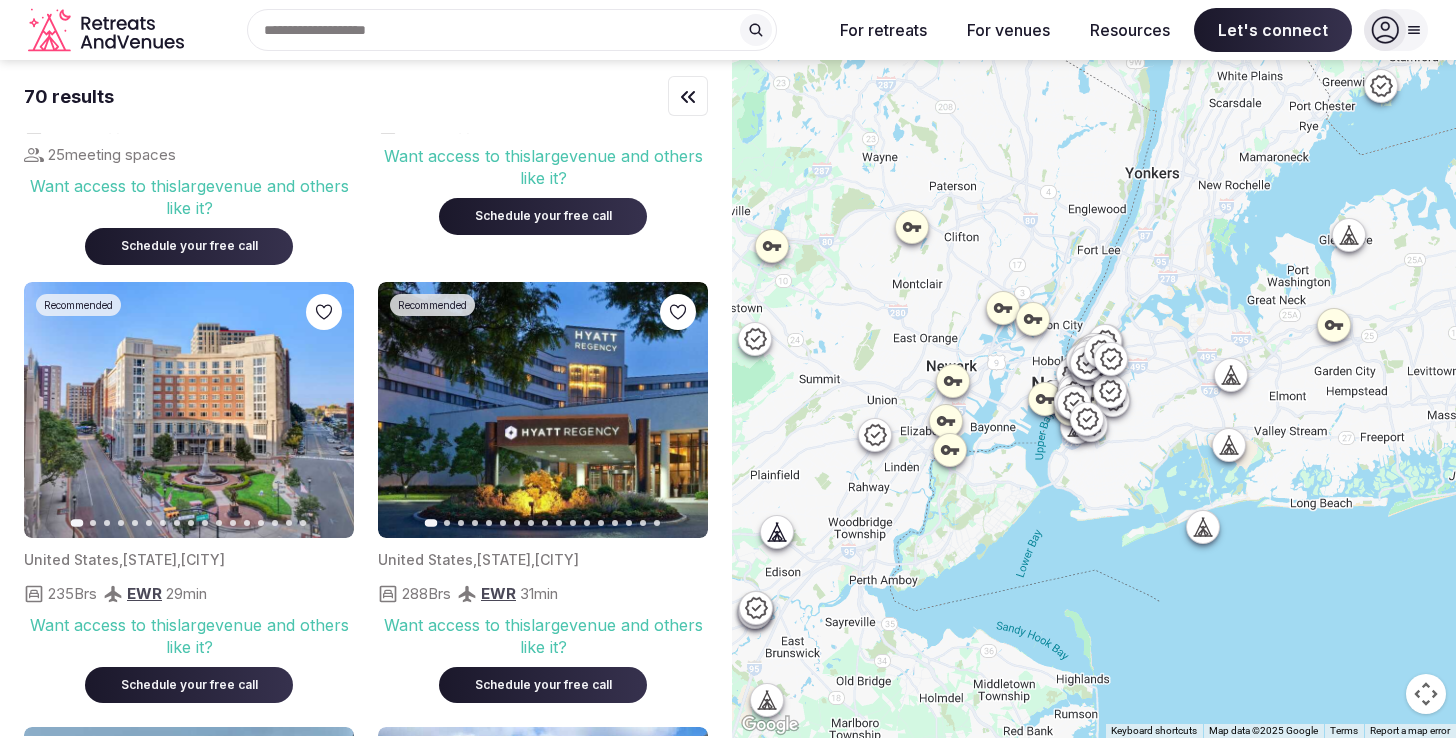 click 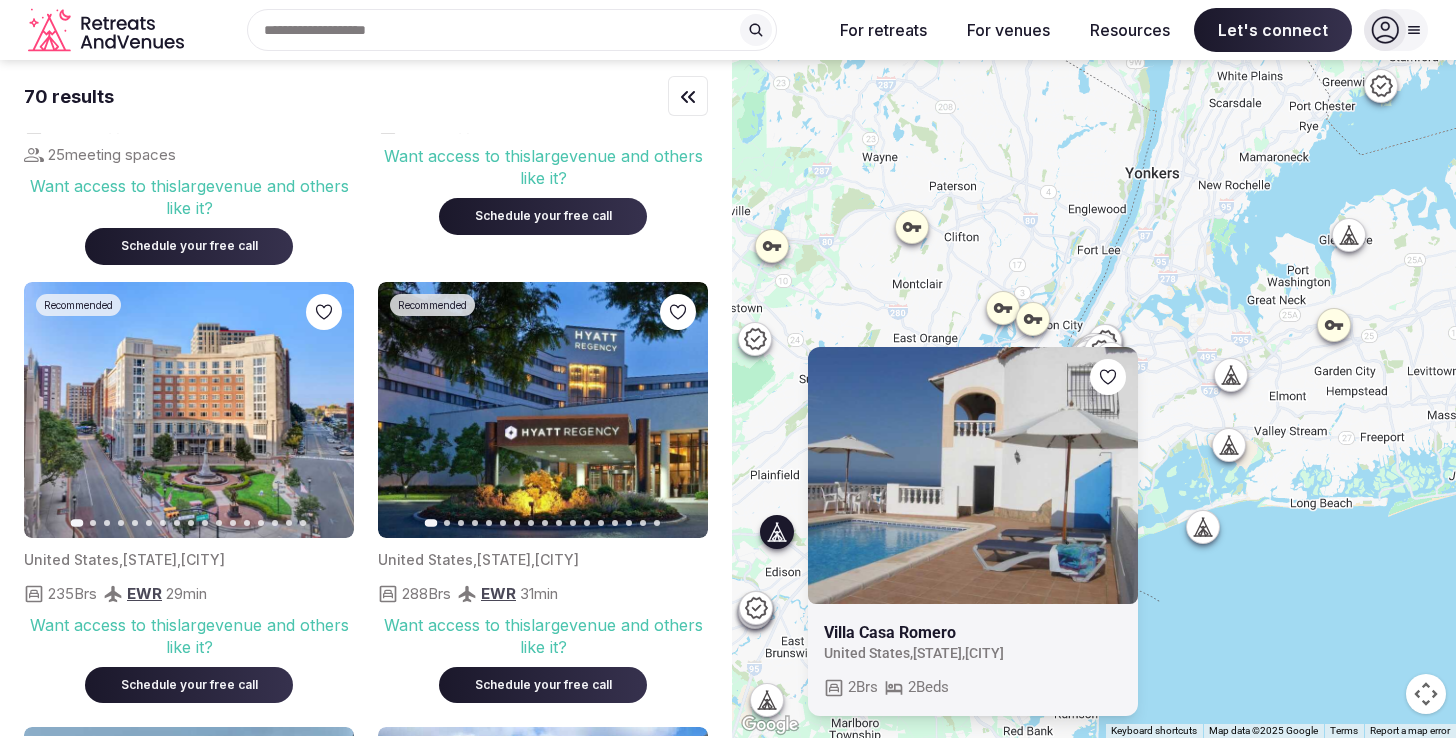 click at bounding box center (973, 475) 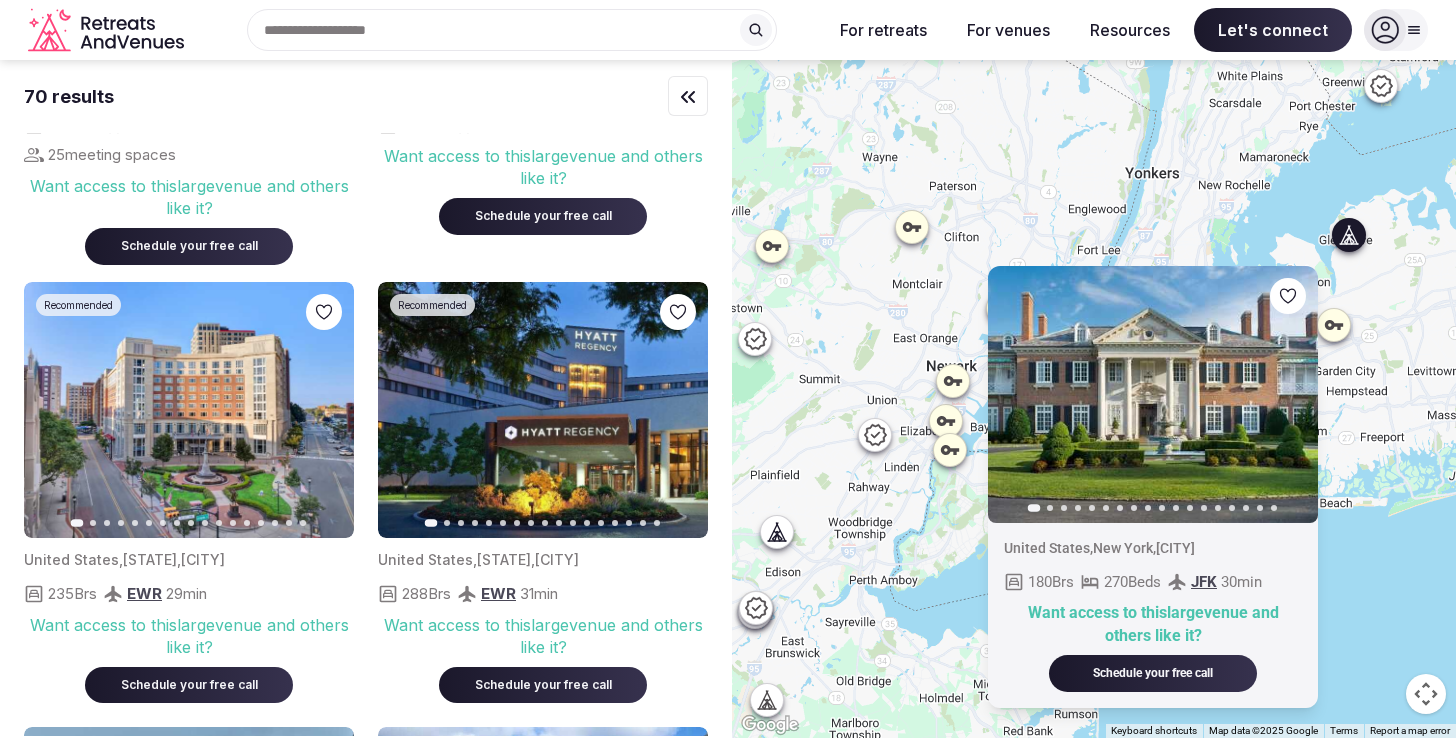click 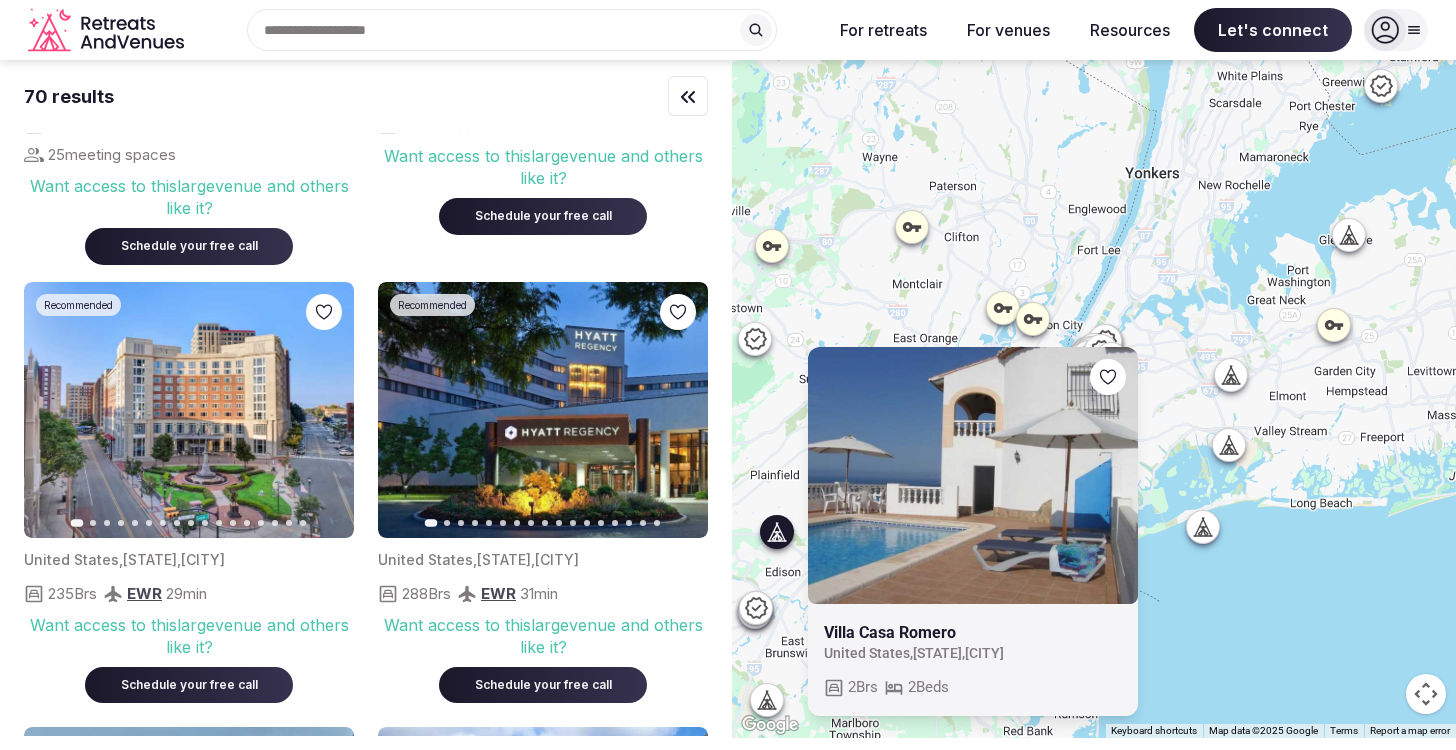 click 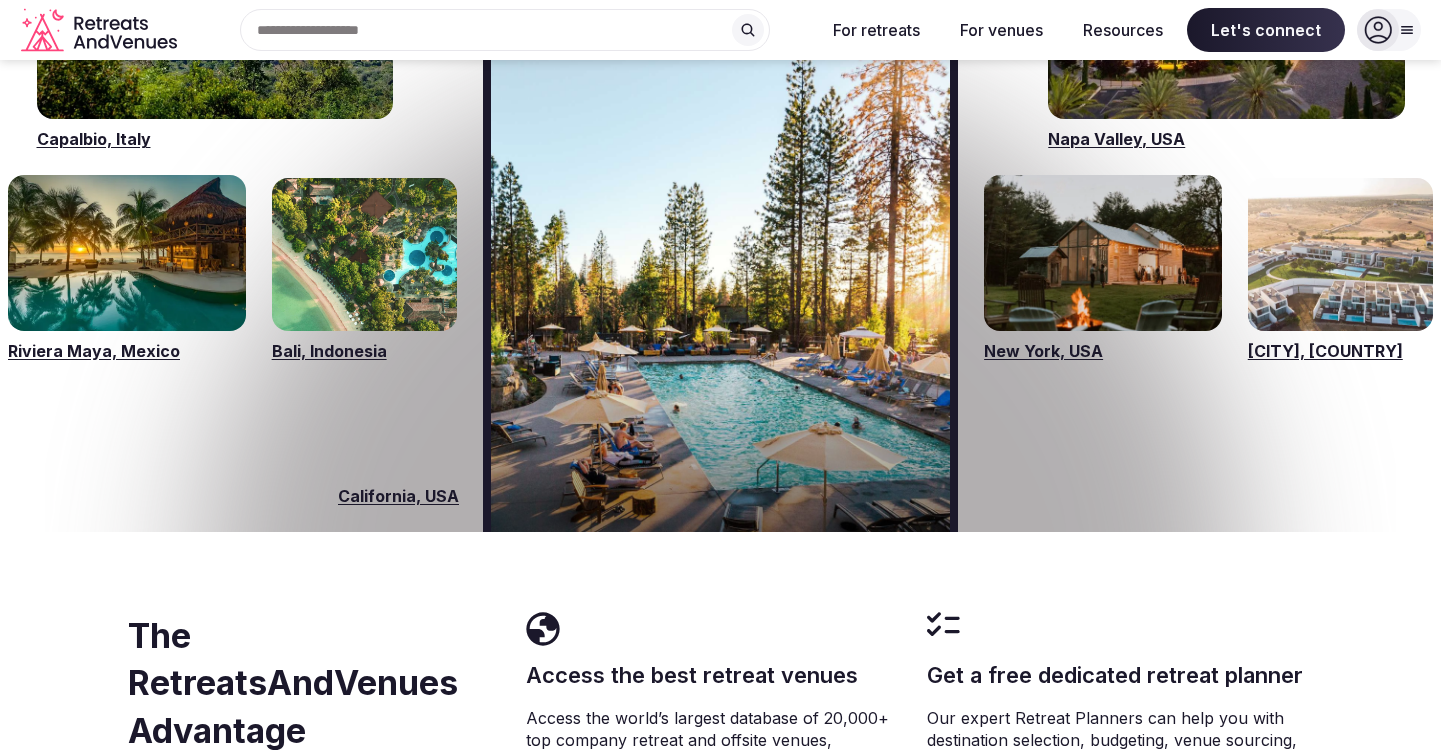 scroll, scrollTop: 2999, scrollLeft: 0, axis: vertical 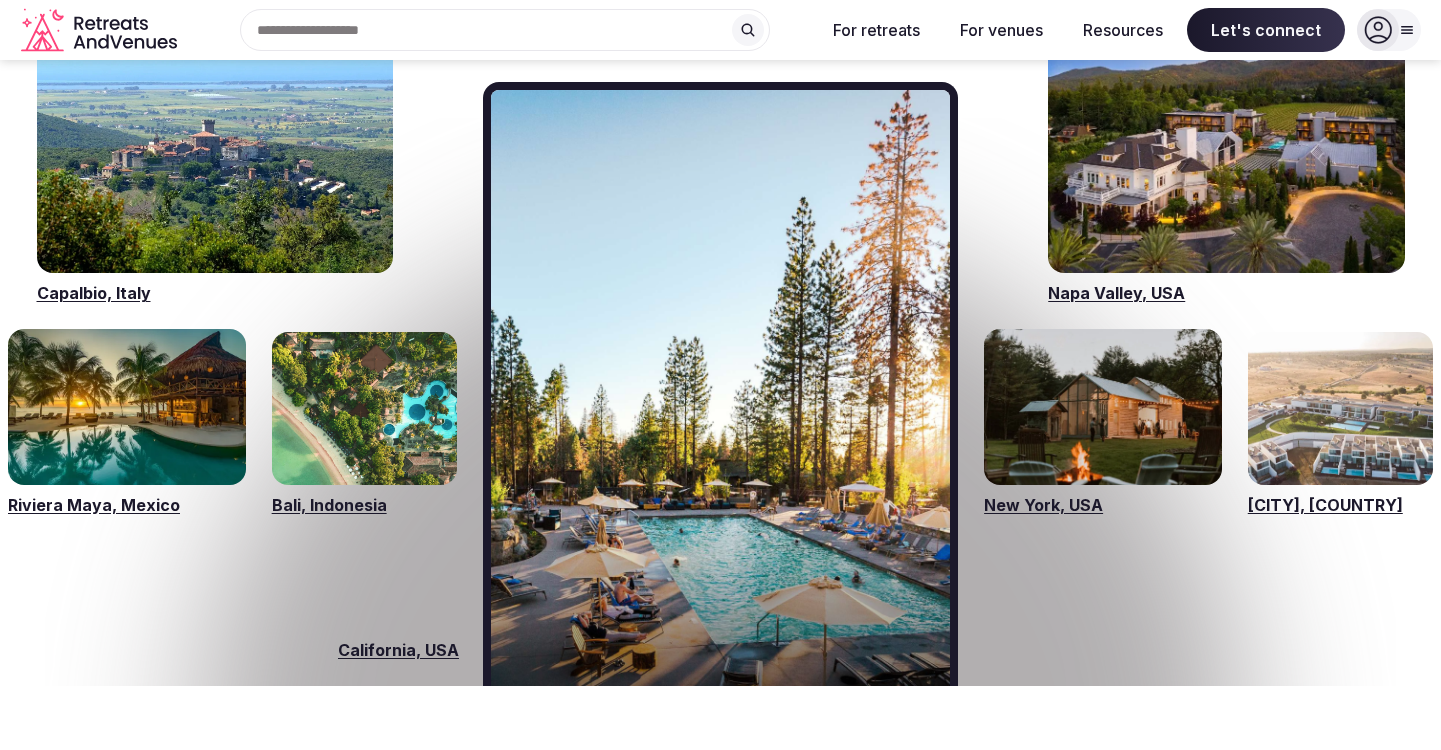 click at bounding box center (364, 408) 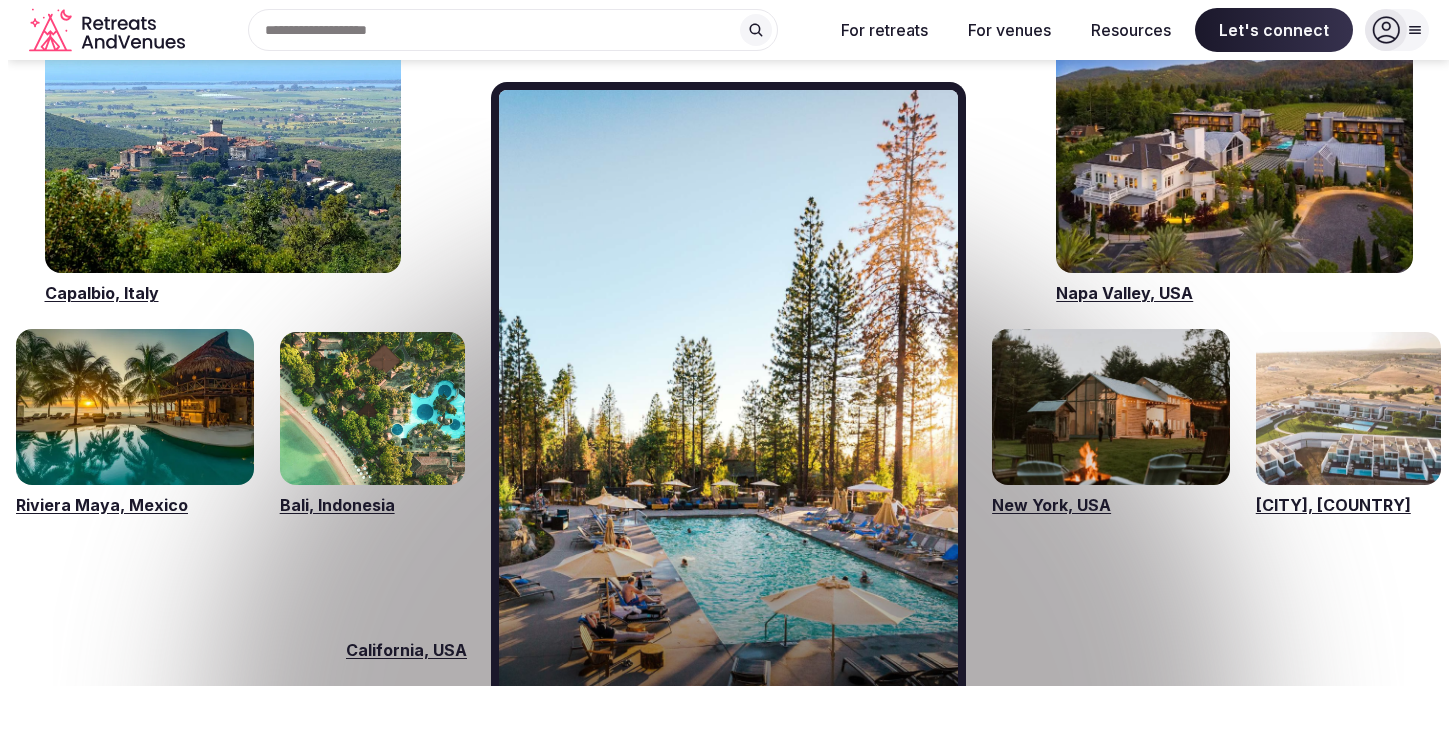 scroll, scrollTop: 0, scrollLeft: 0, axis: both 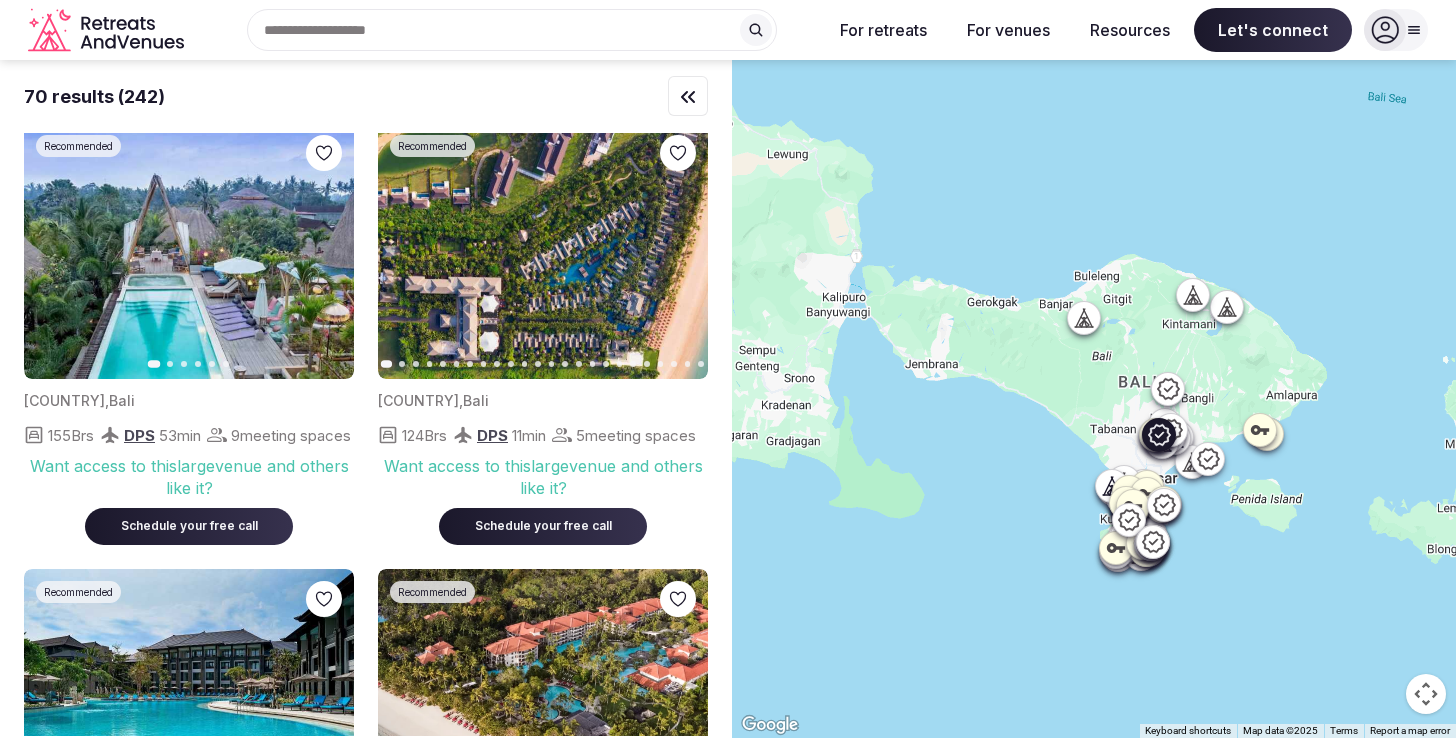 click on "Next slide" at bounding box center [326, 251] 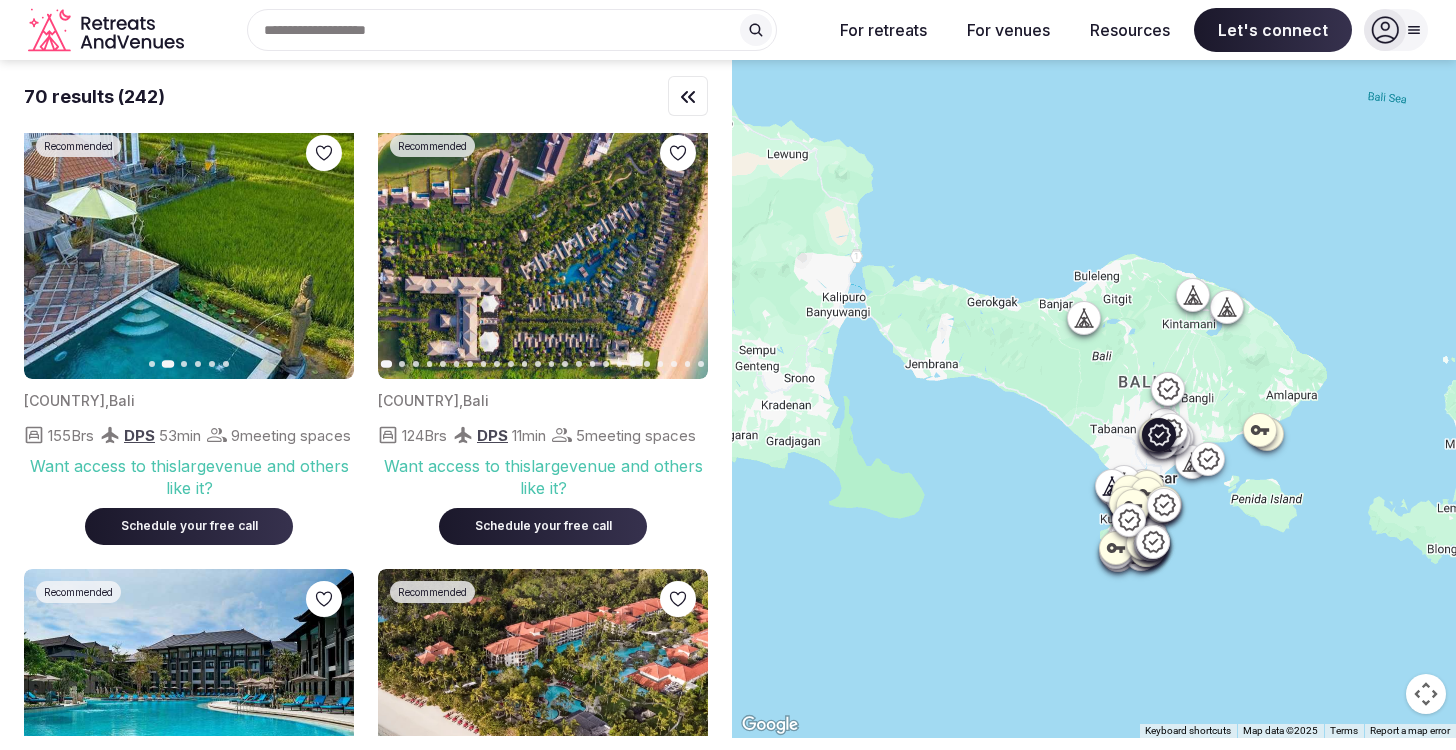 click 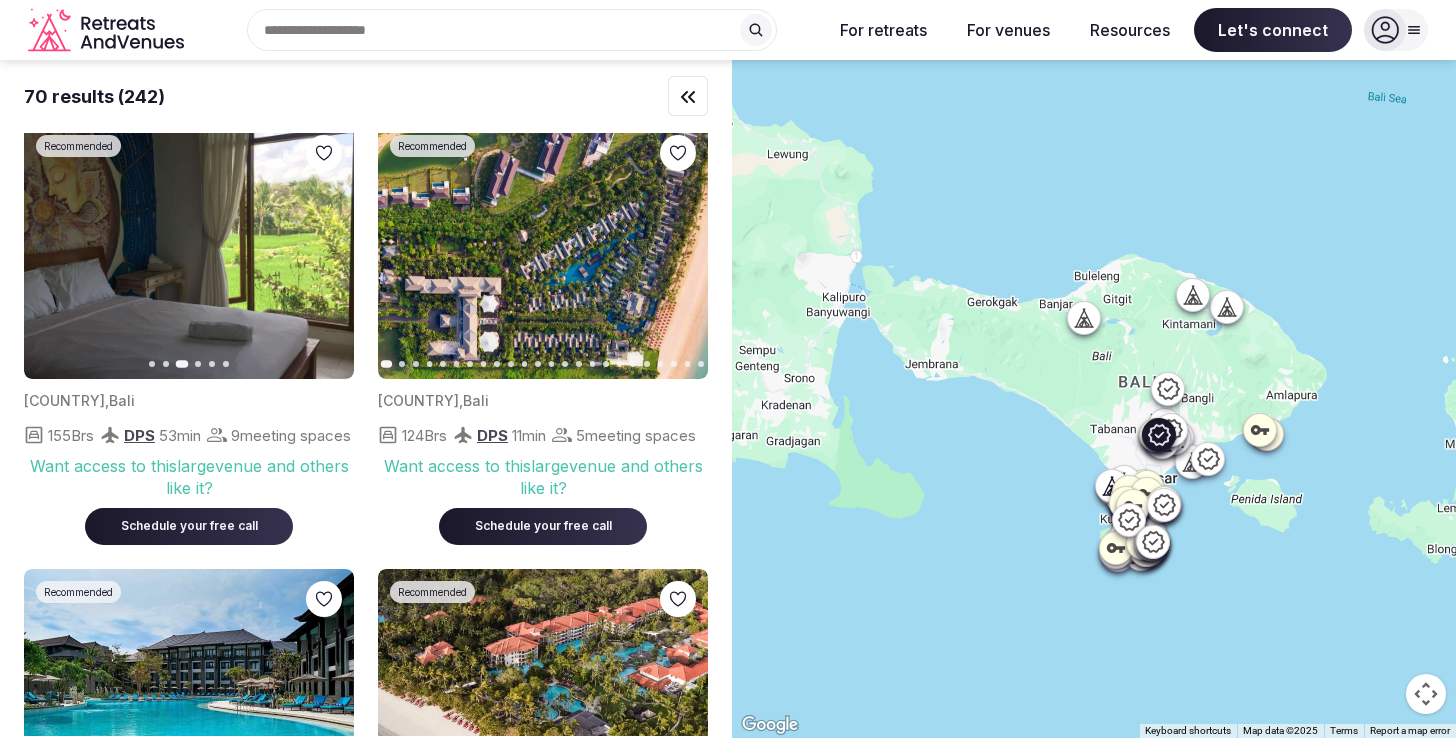 click 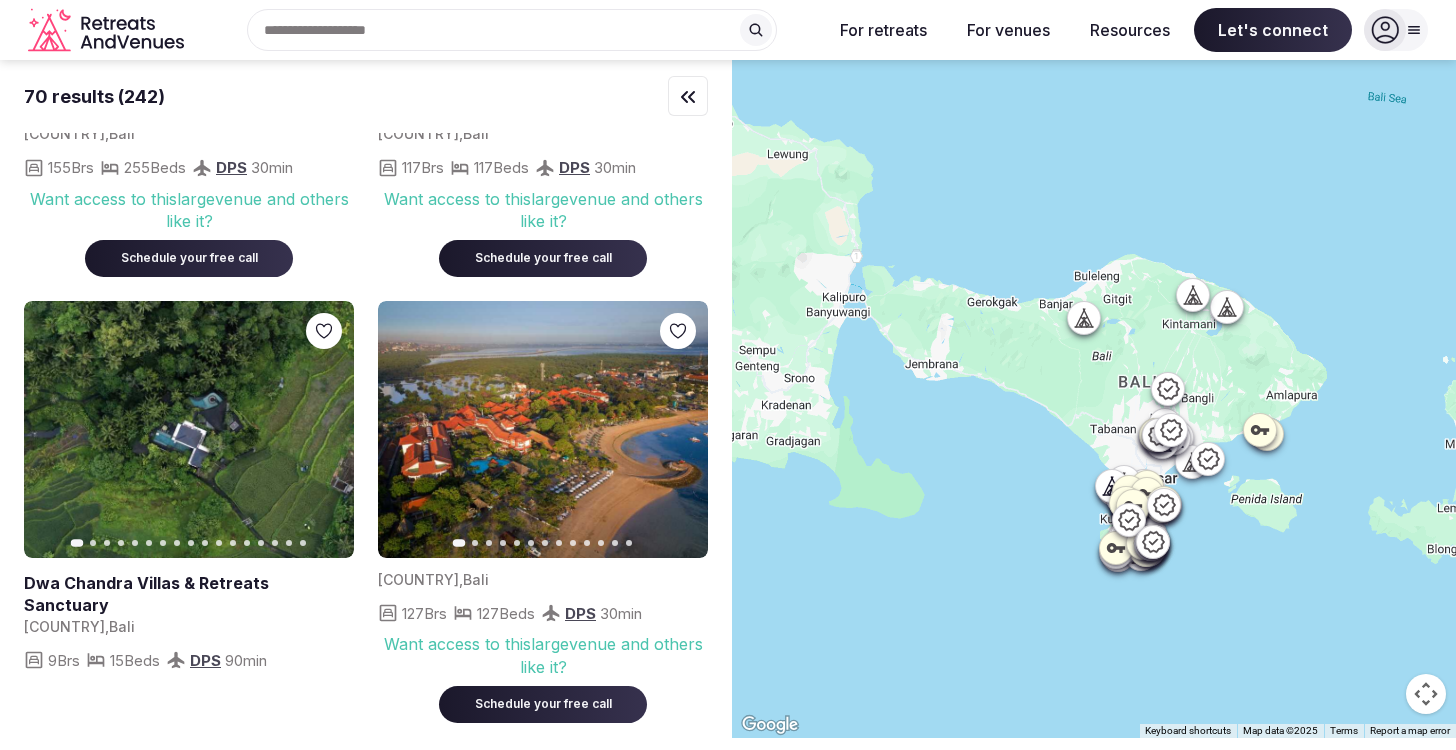 scroll, scrollTop: 3589, scrollLeft: 0, axis: vertical 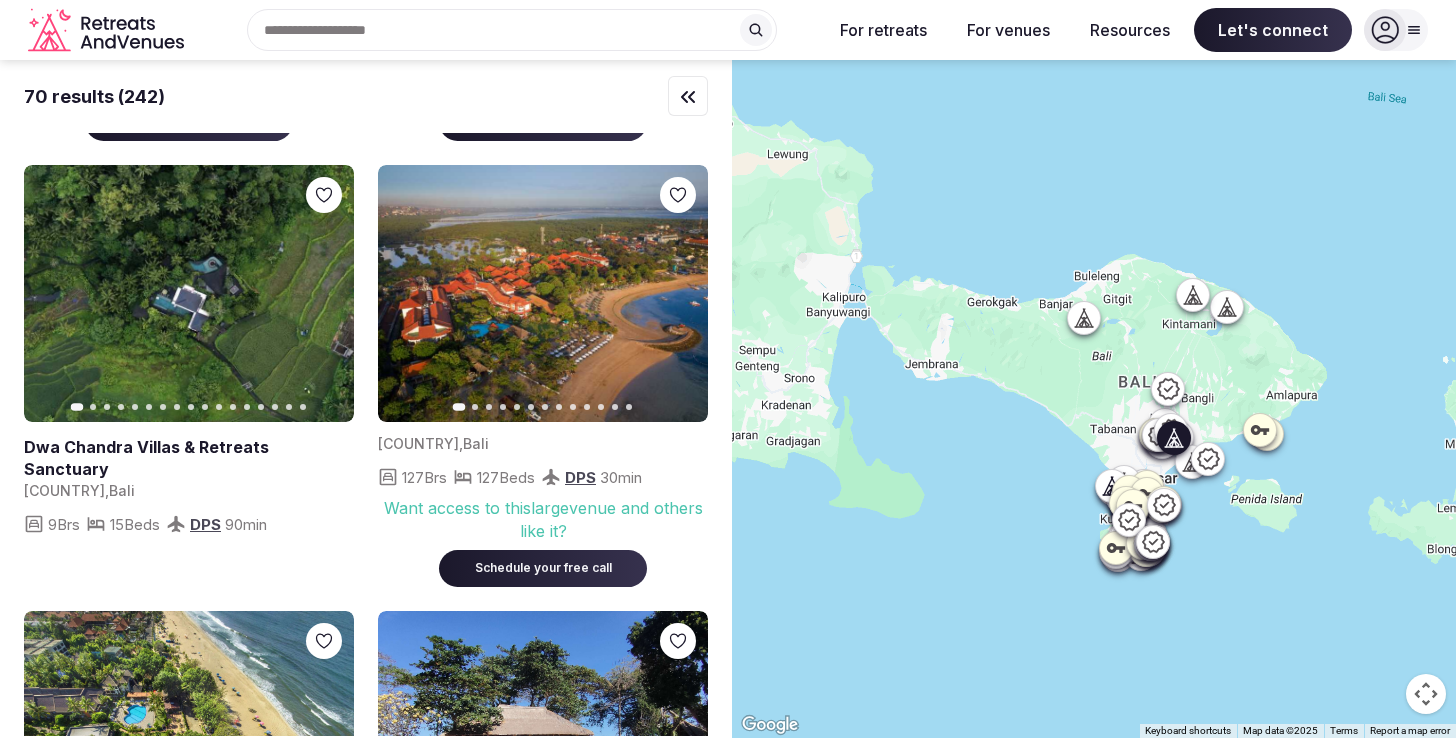 click 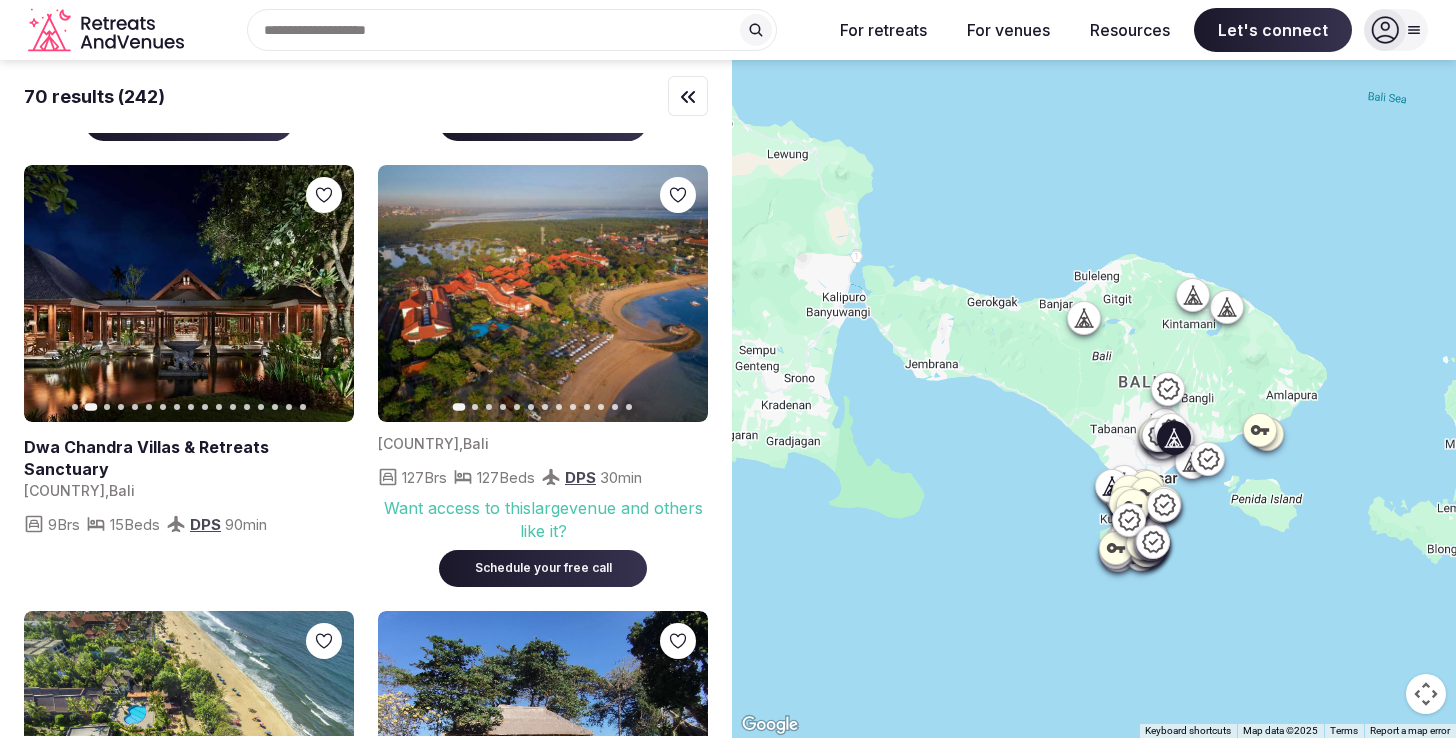 click 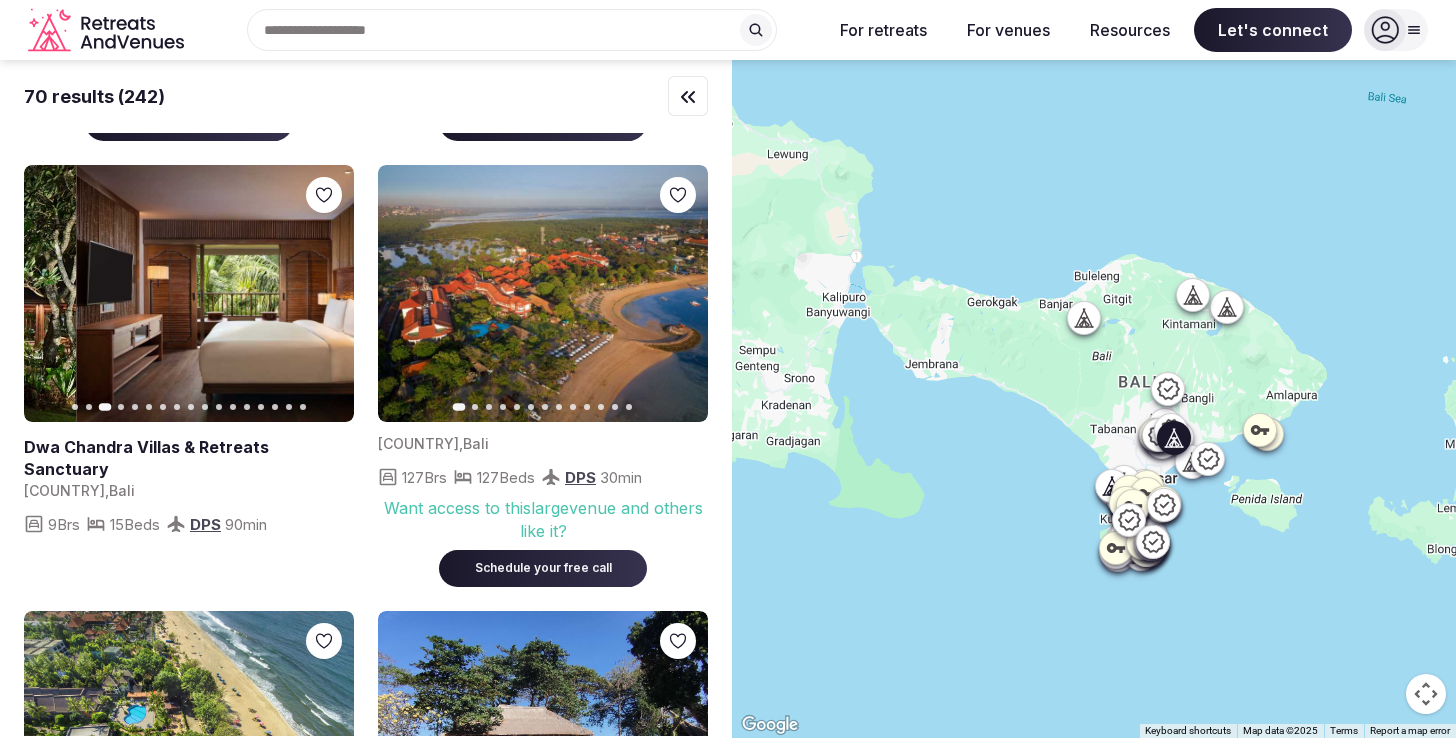 click 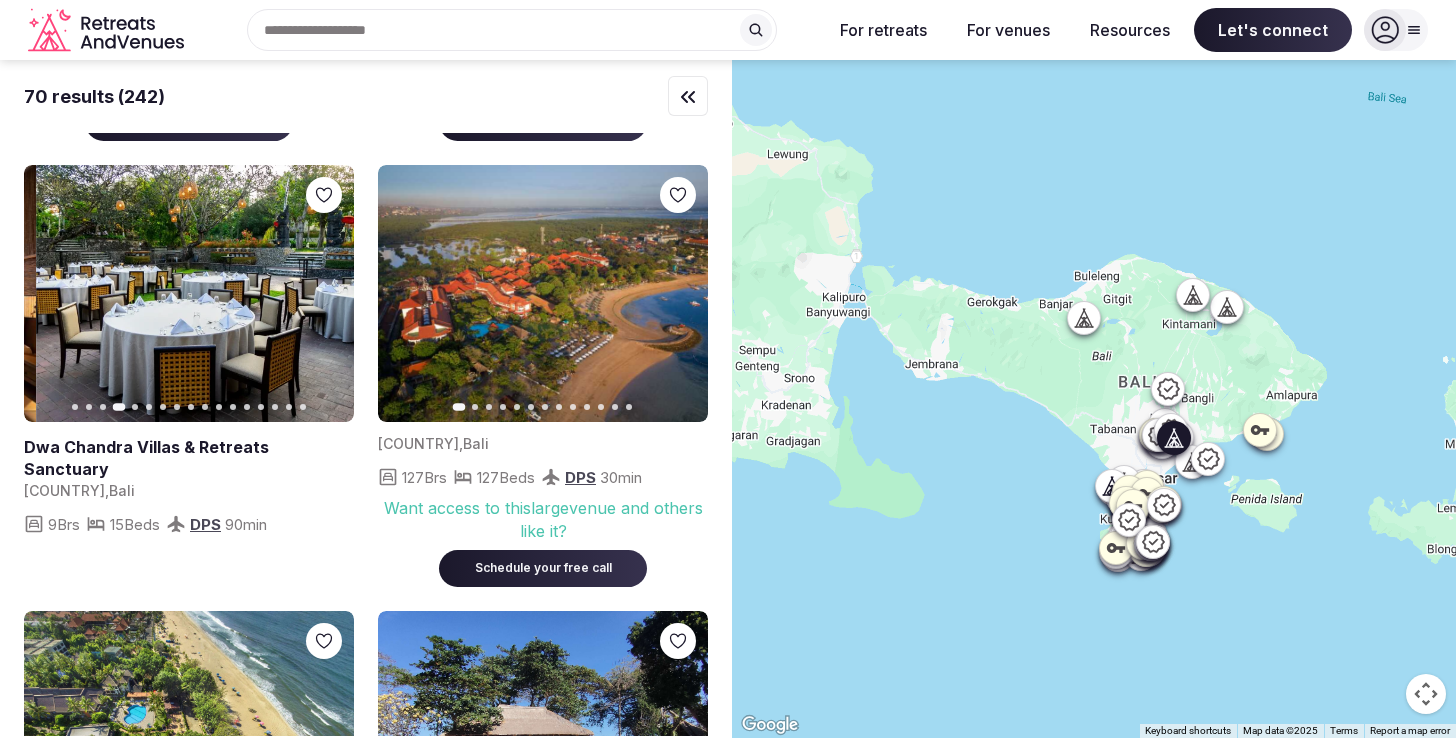 click 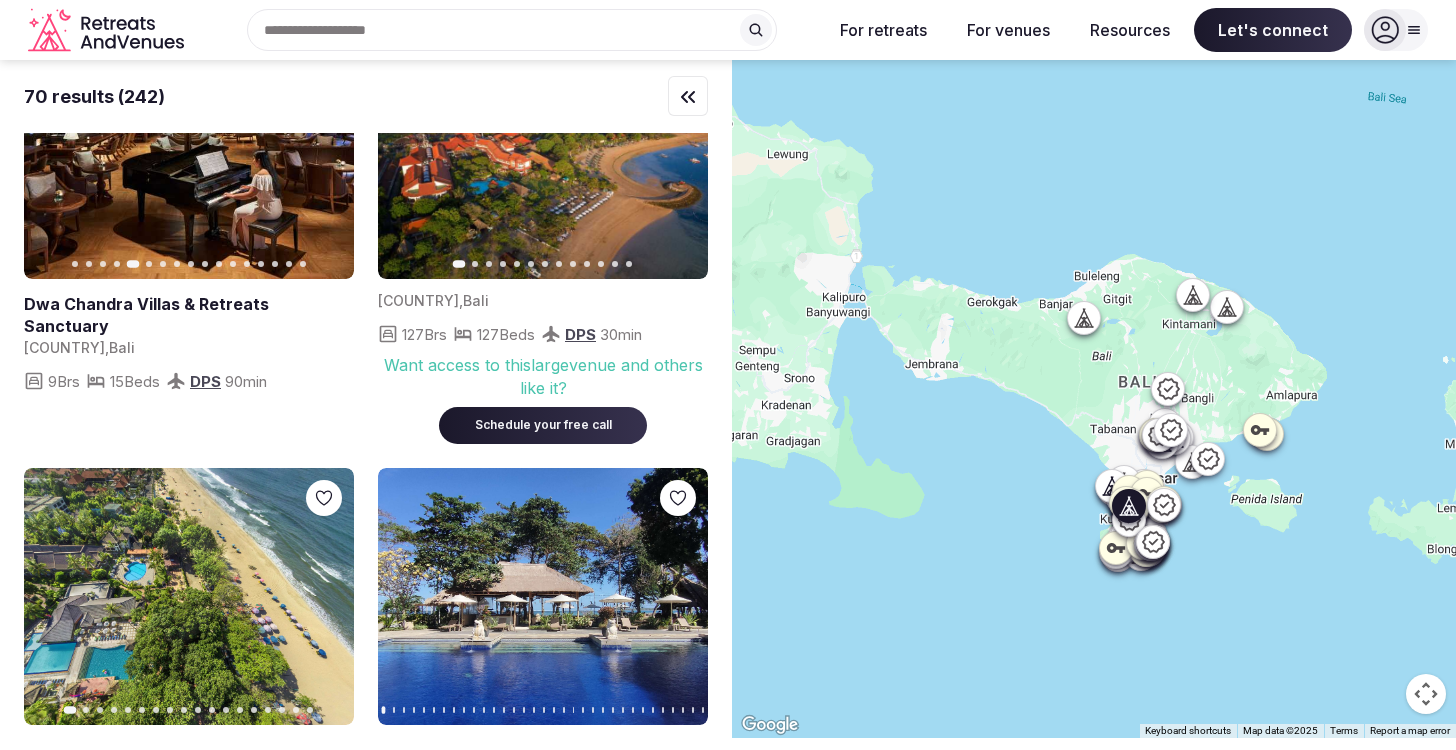 scroll, scrollTop: 3729, scrollLeft: 0, axis: vertical 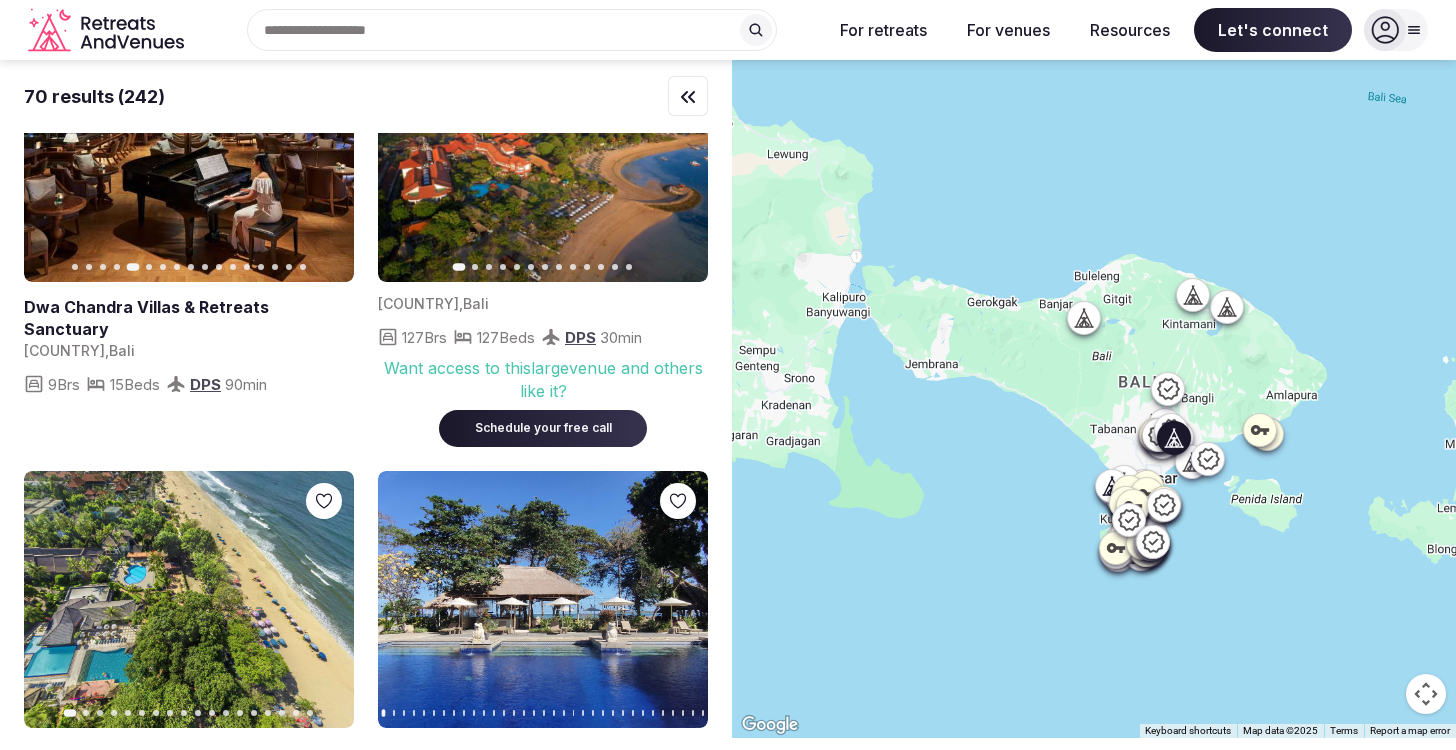 click at bounding box center (189, 153) 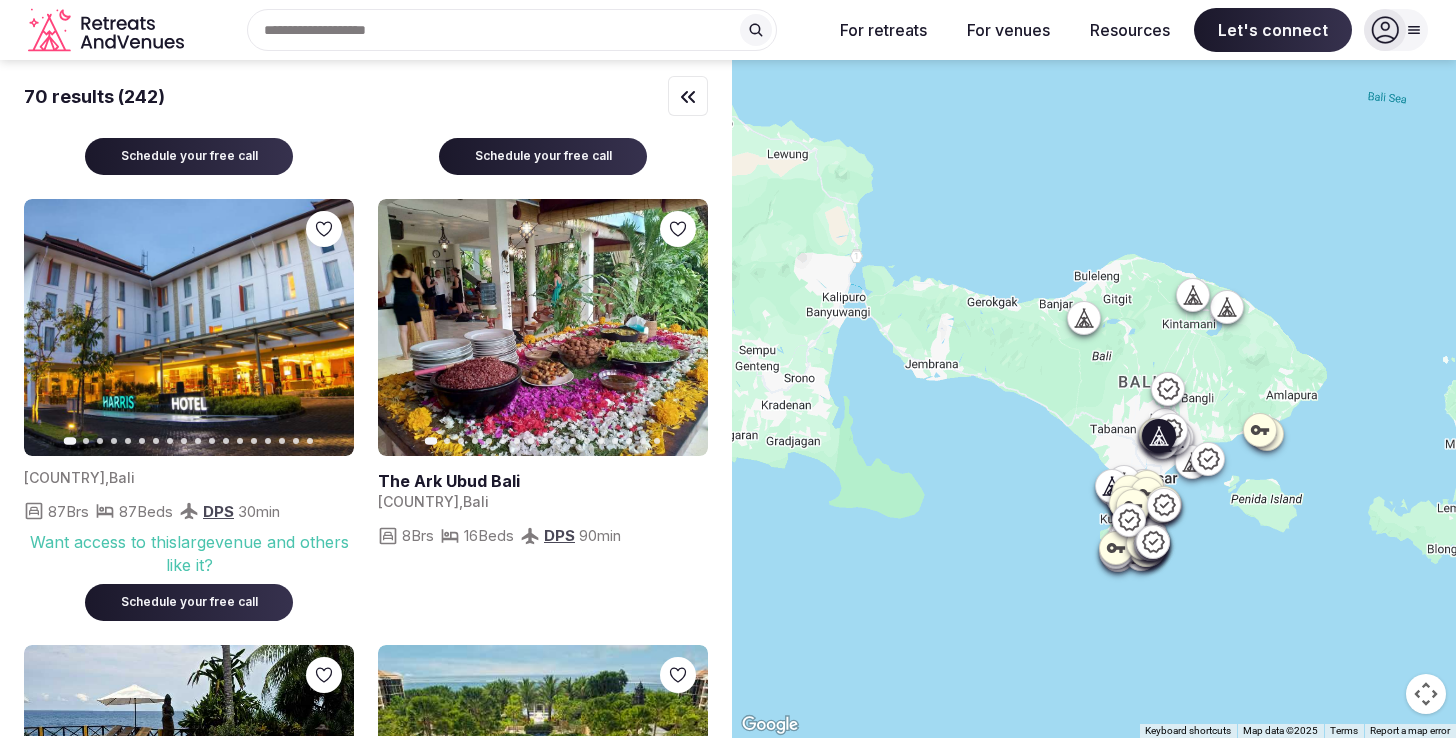 scroll, scrollTop: 6928, scrollLeft: 0, axis: vertical 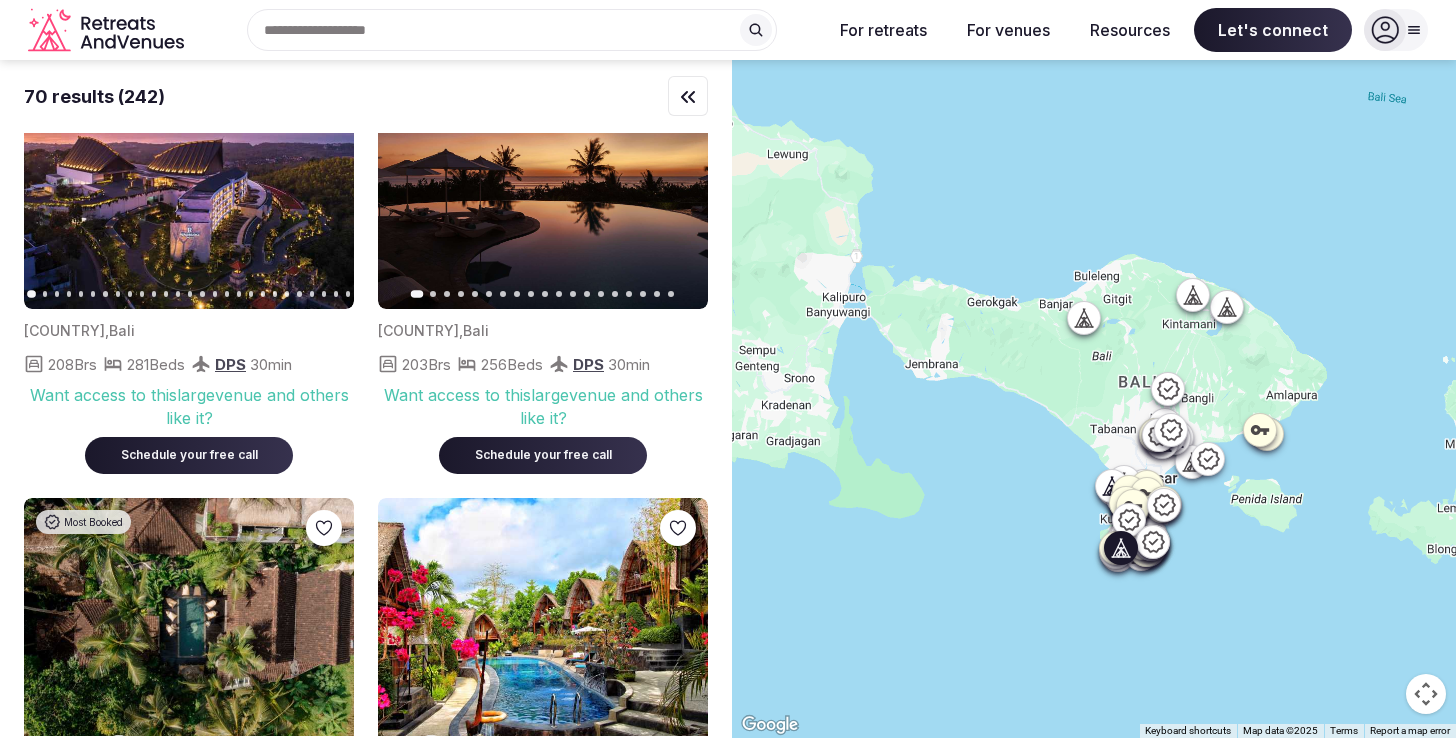click 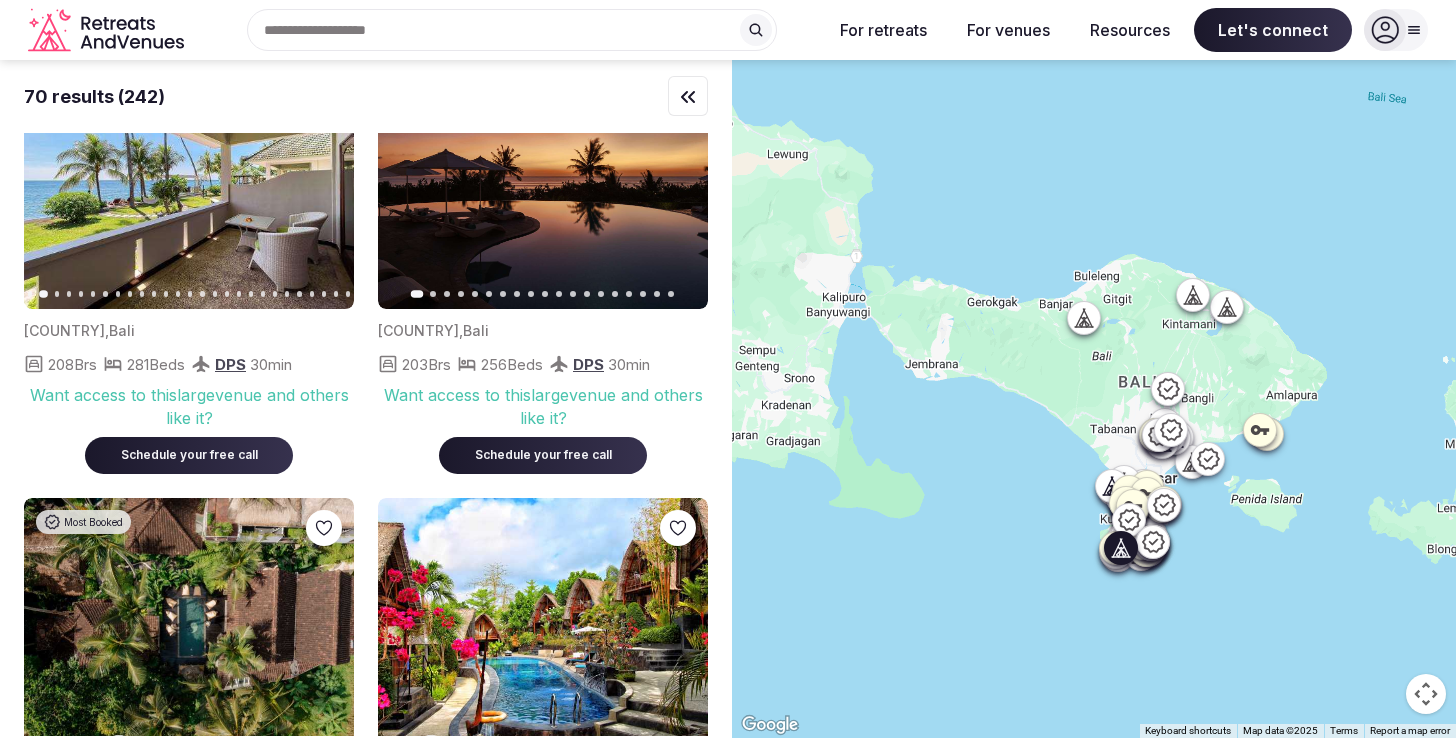 click 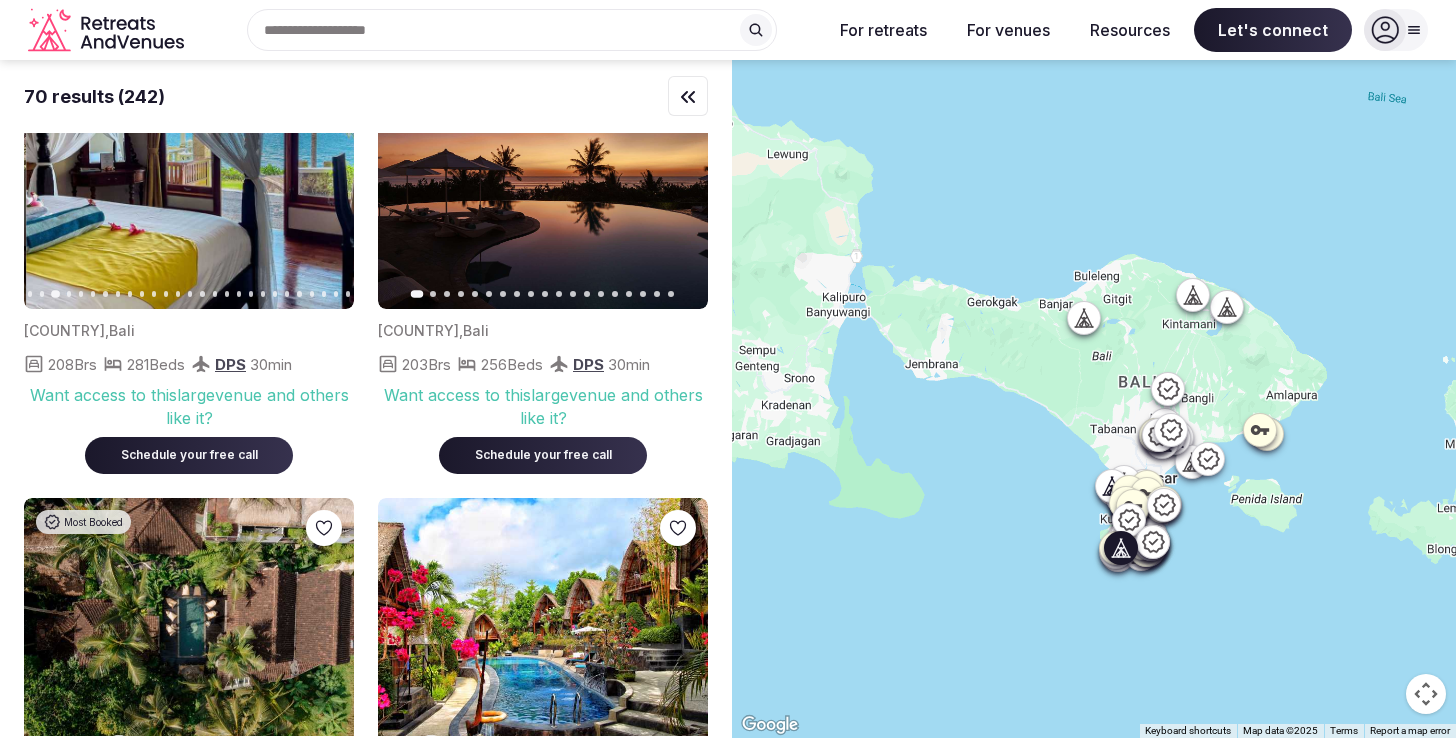 click 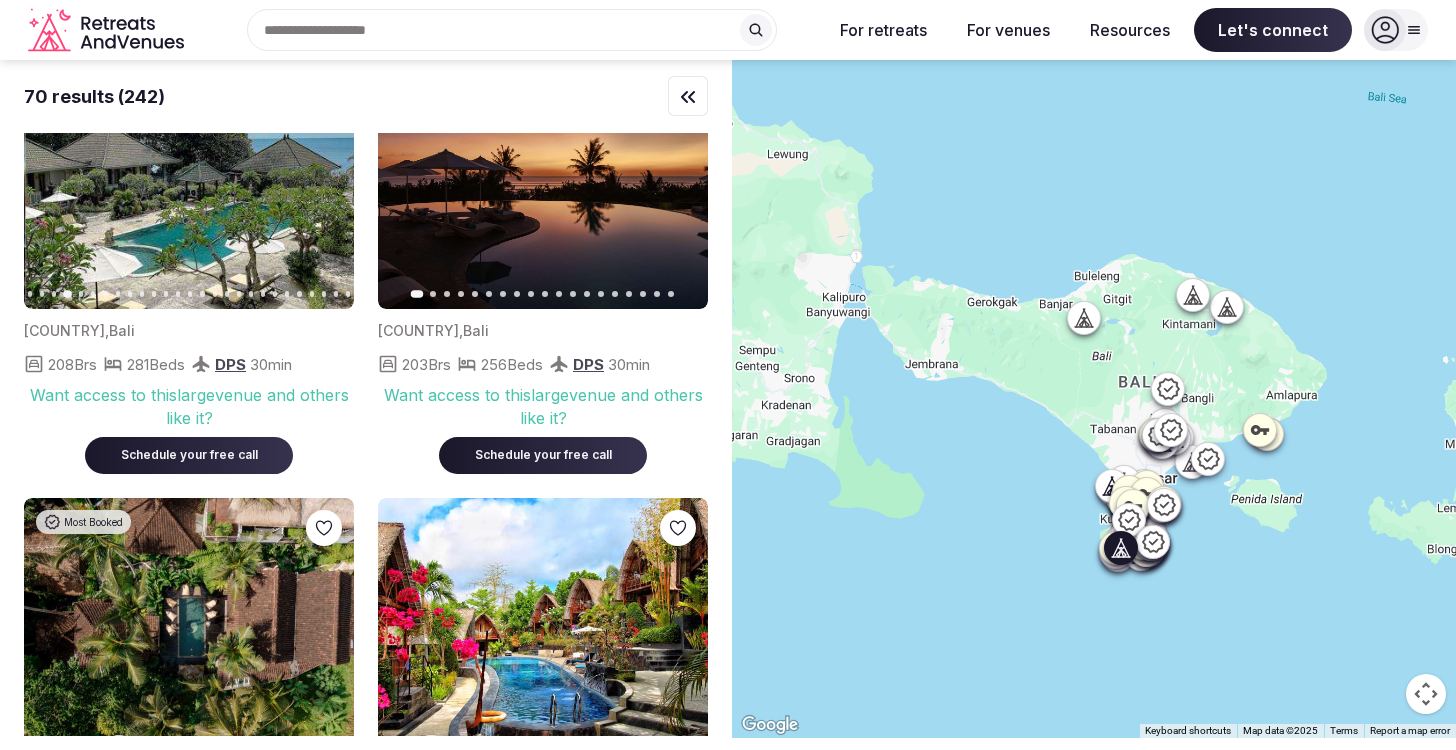 click 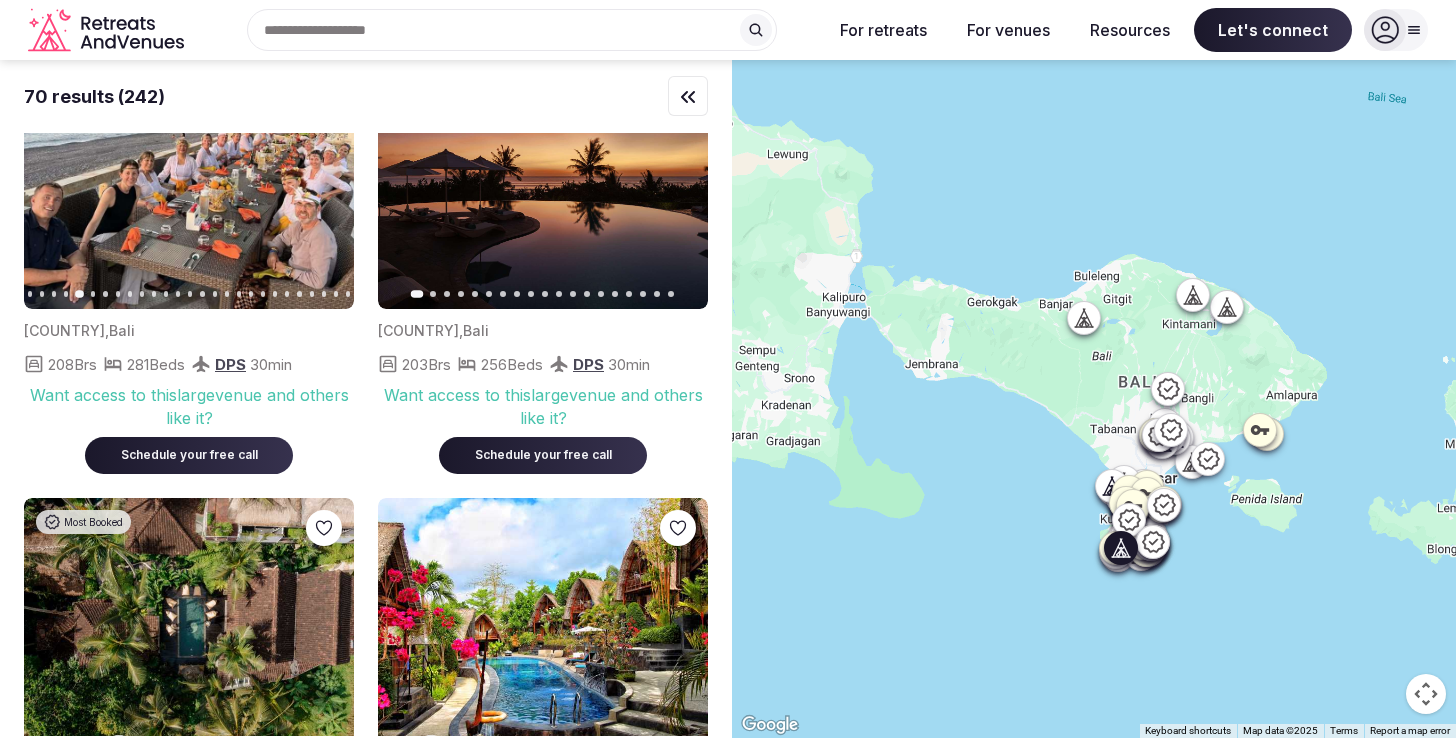 click 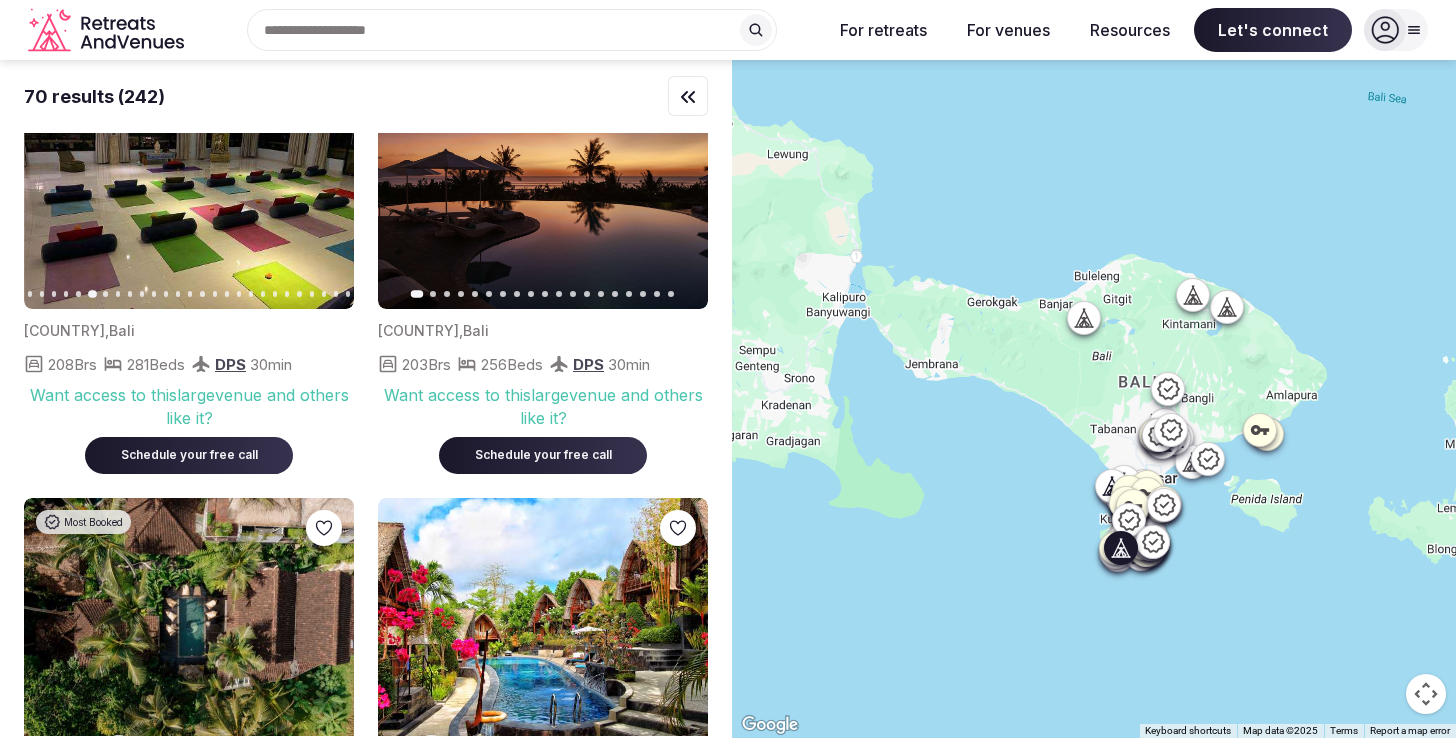 click 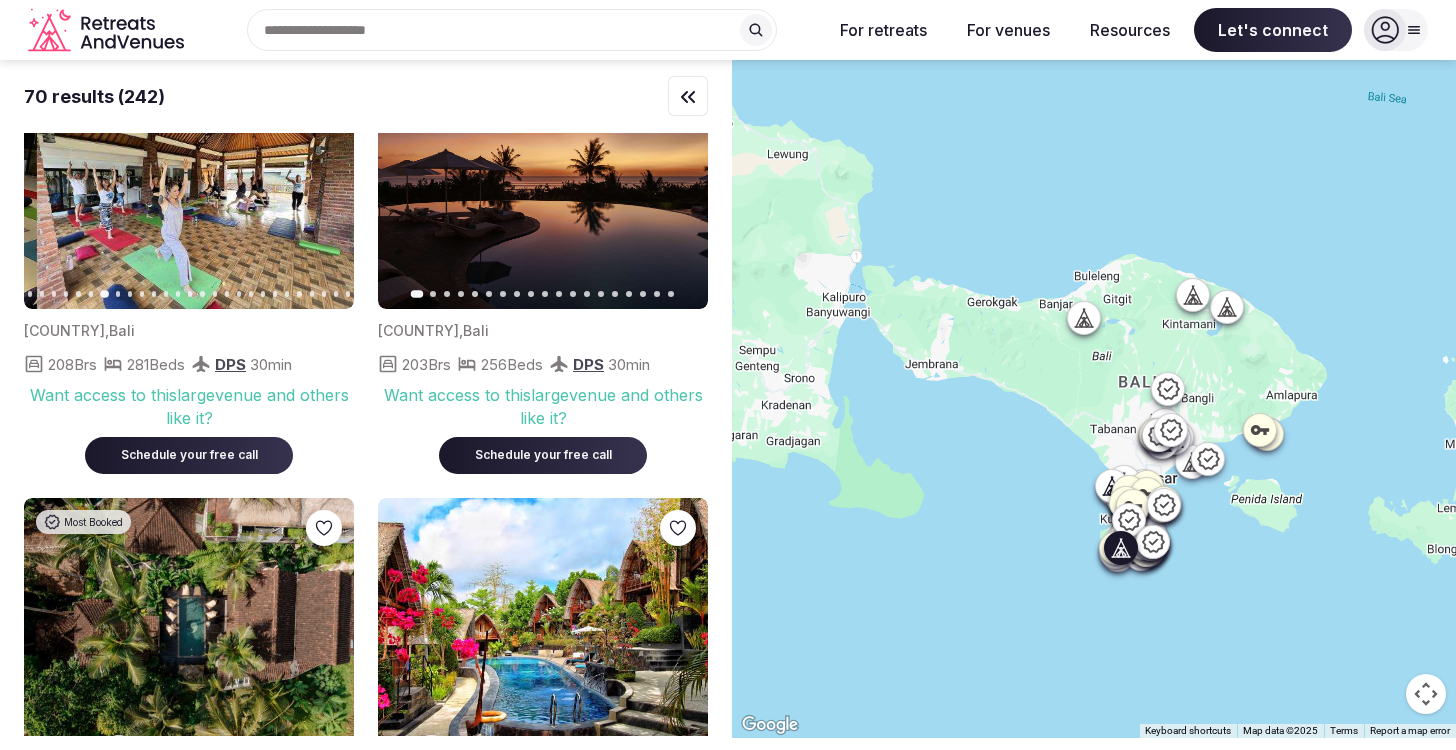 click 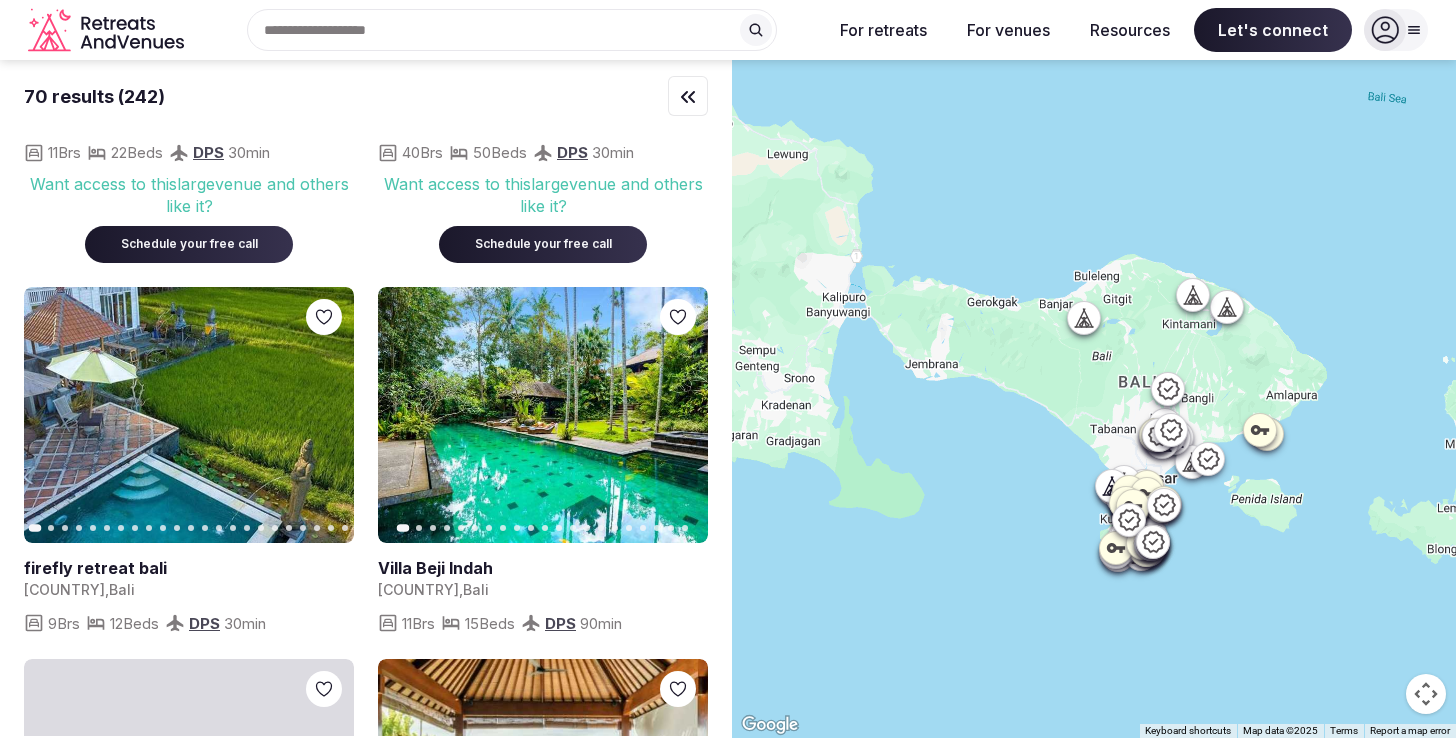 scroll, scrollTop: 10565, scrollLeft: 0, axis: vertical 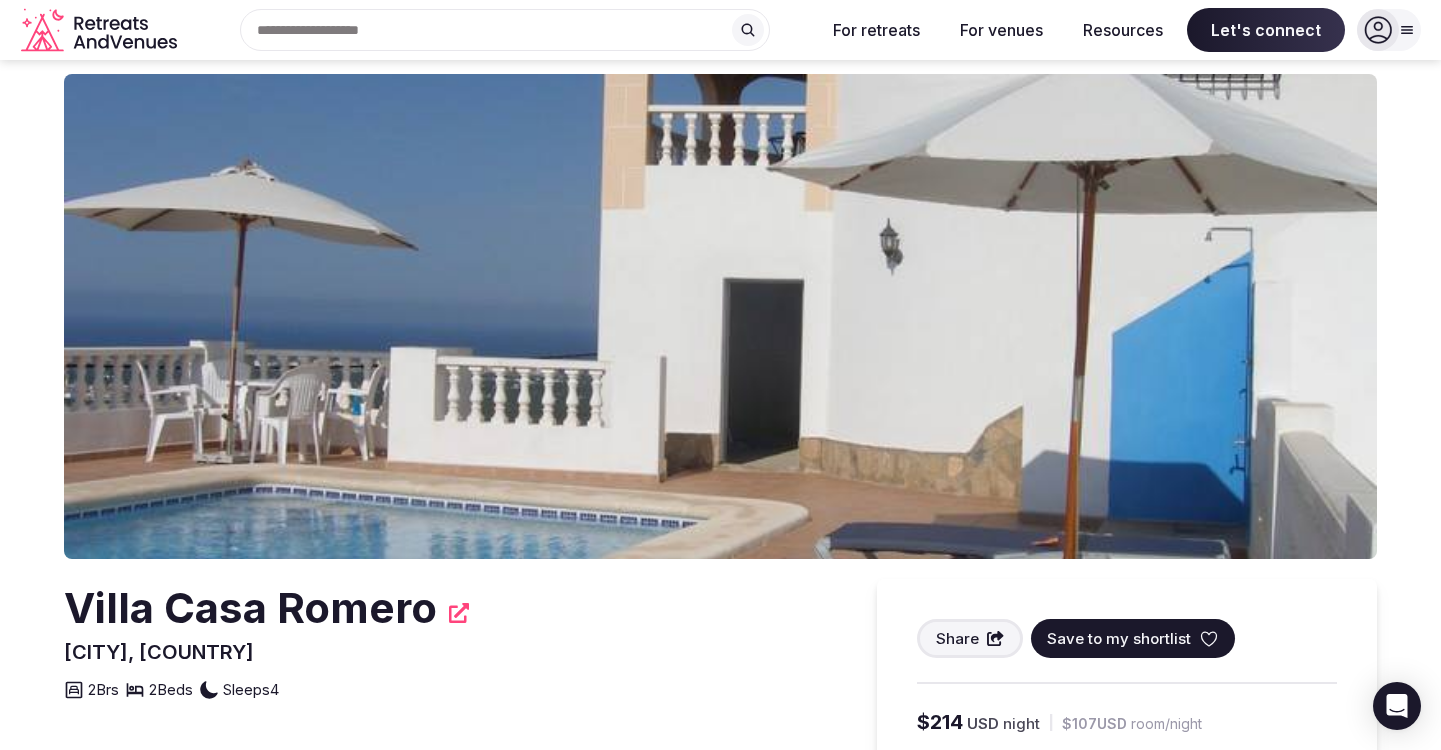 click at bounding box center [720, 316] 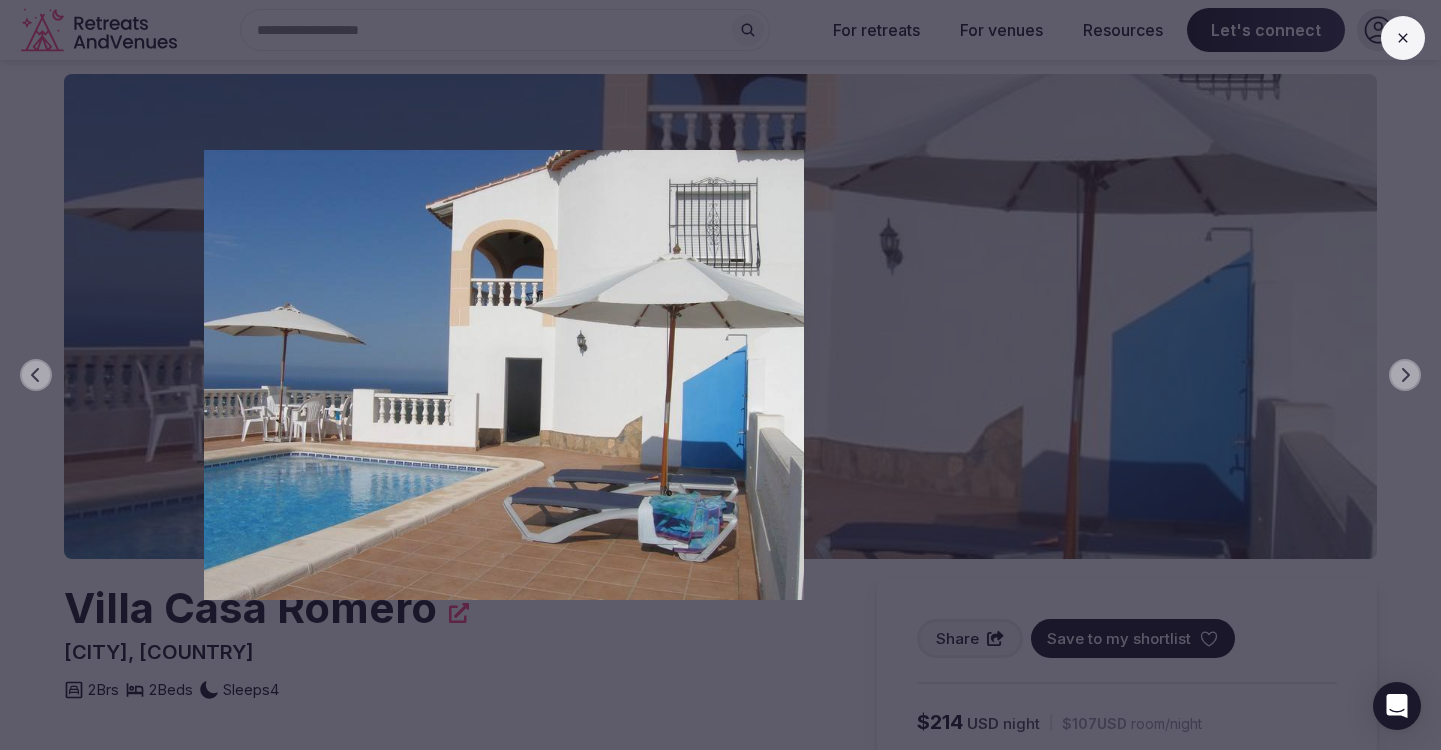 click on "Previous slide Next slide" at bounding box center (720, 375) 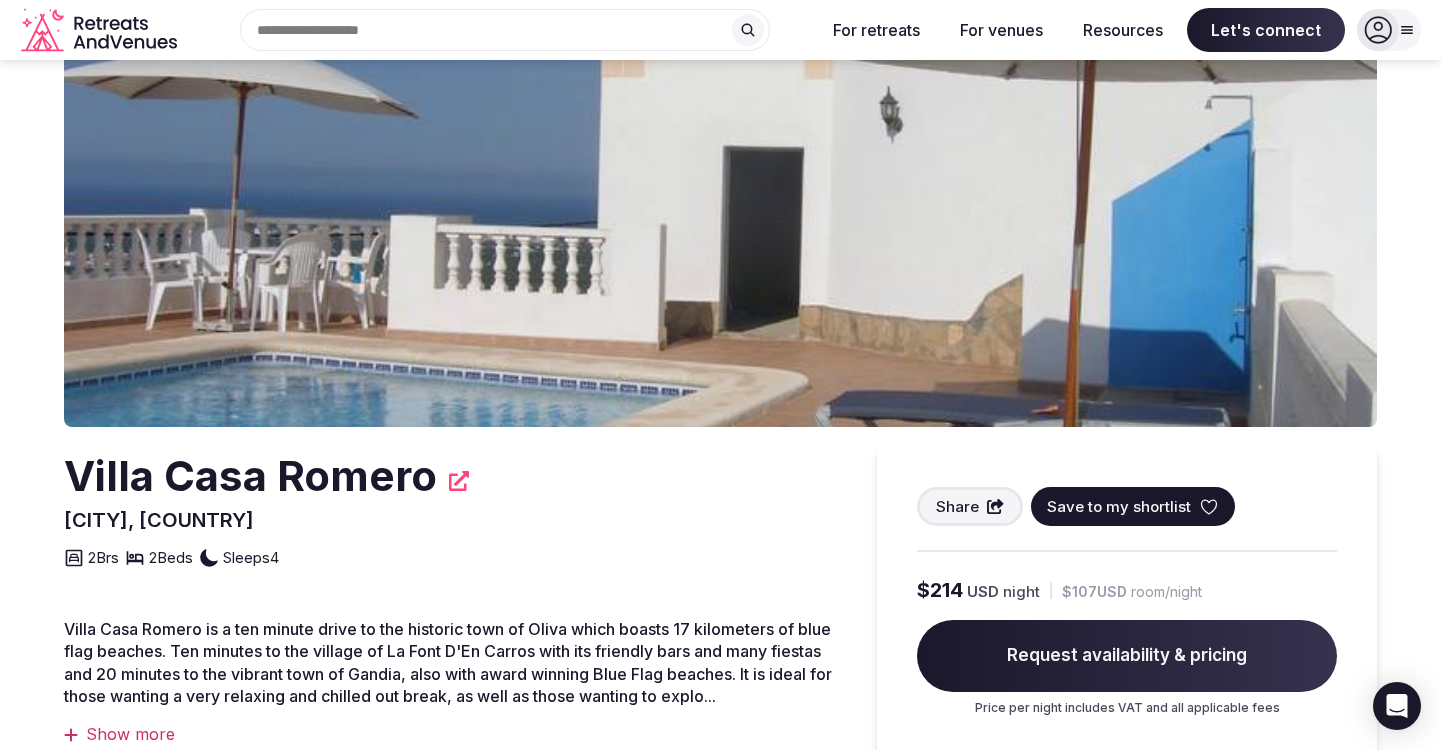 scroll, scrollTop: 0, scrollLeft: 0, axis: both 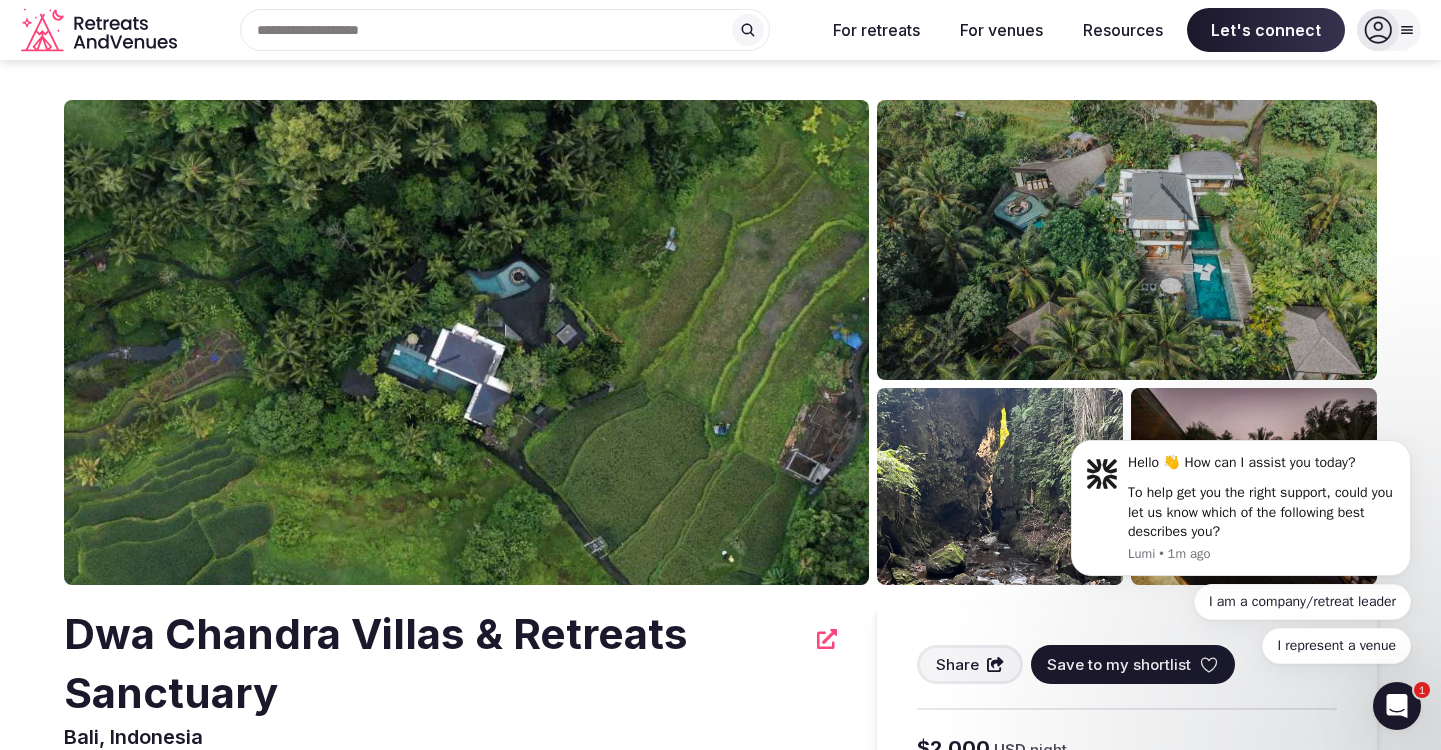 click at bounding box center (1127, 240) 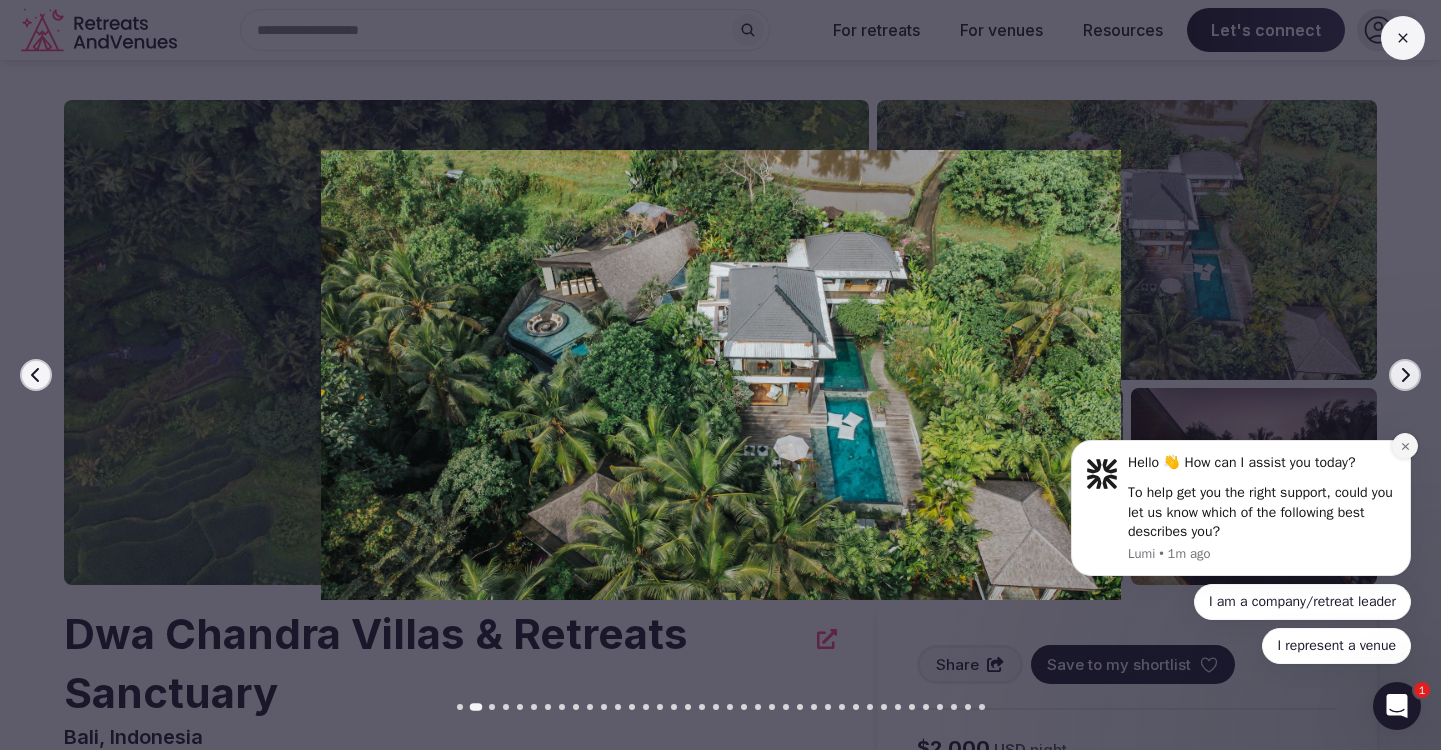 click 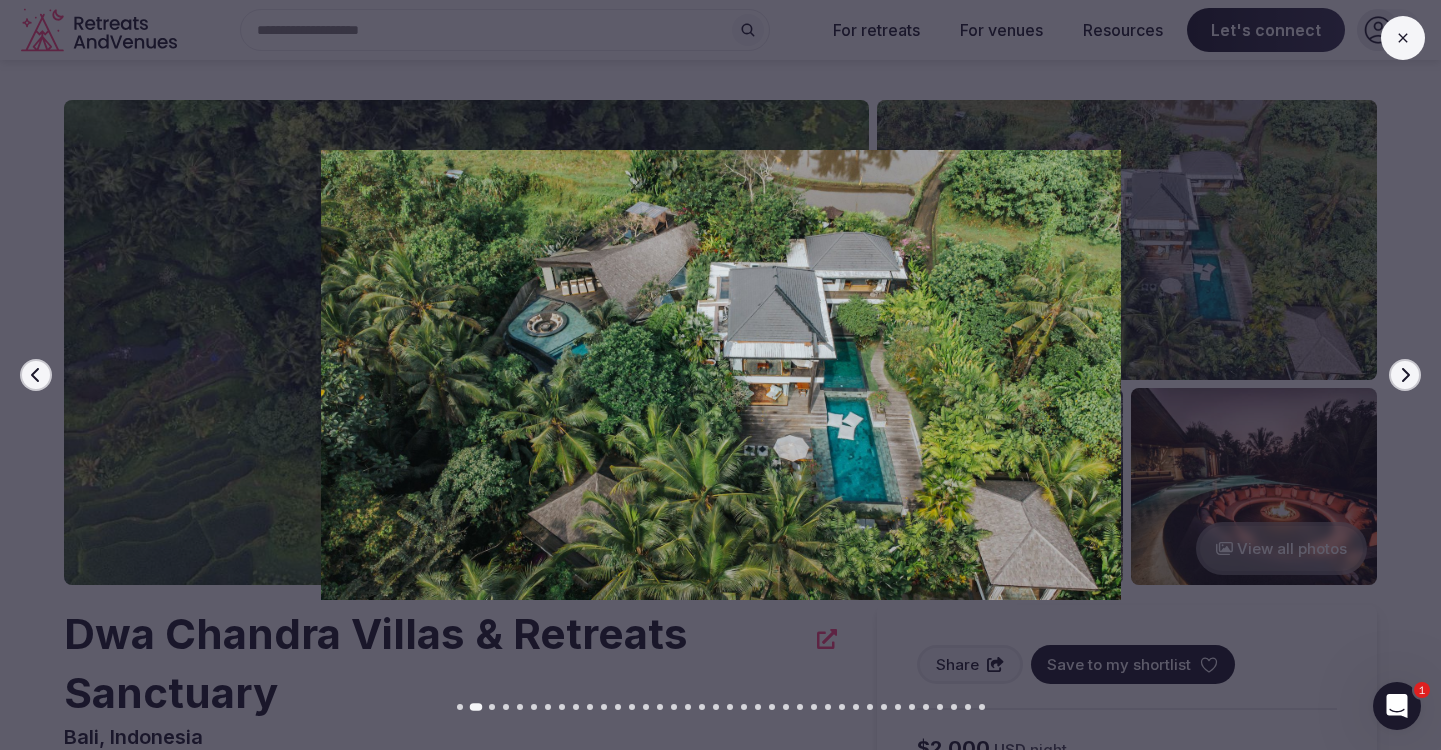 click 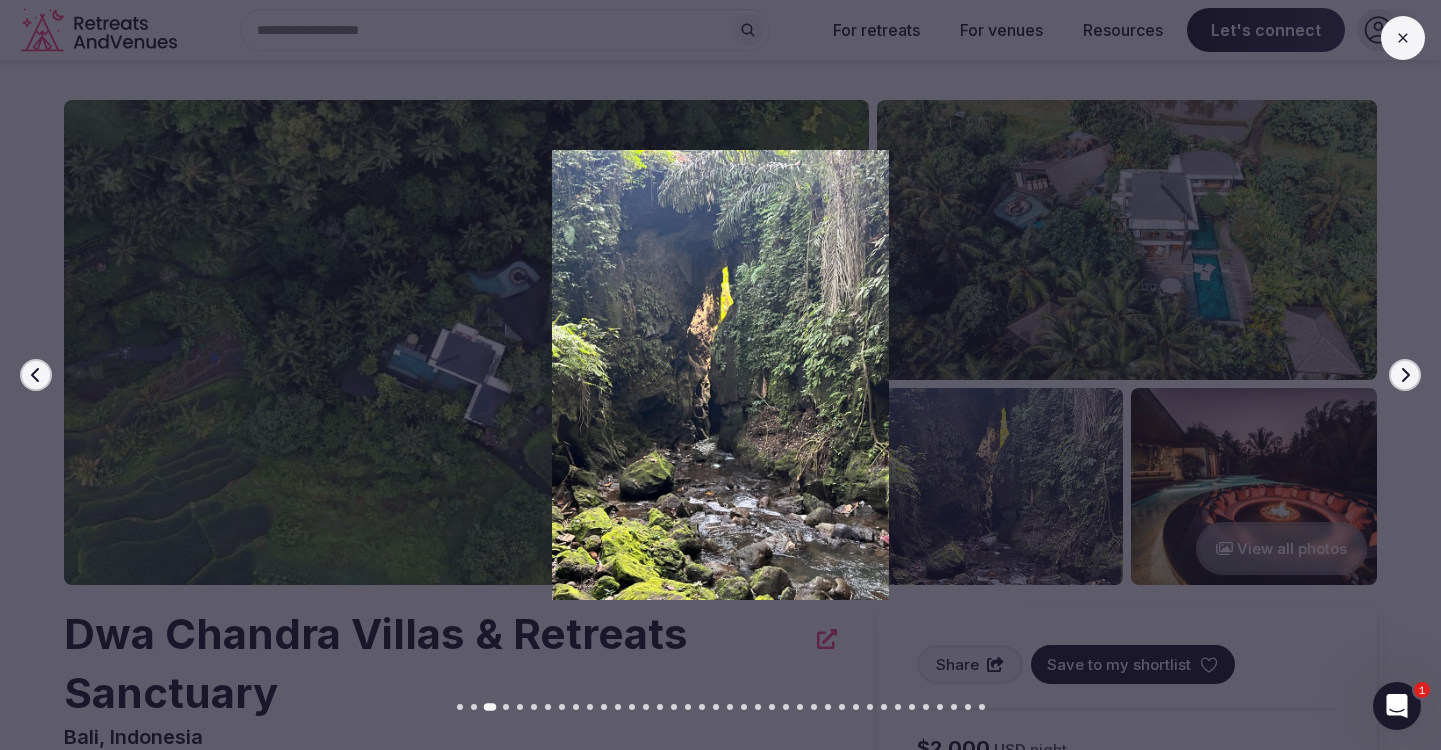 click 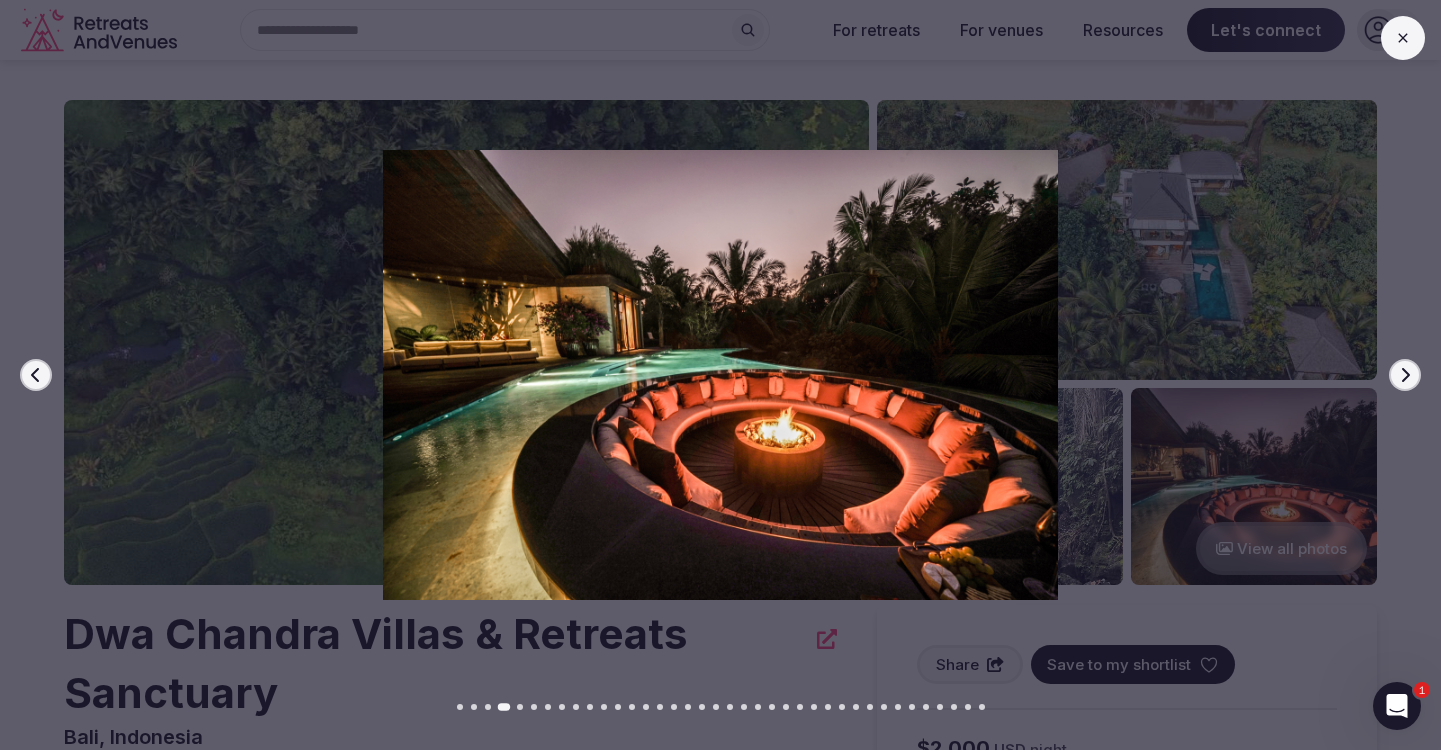 click 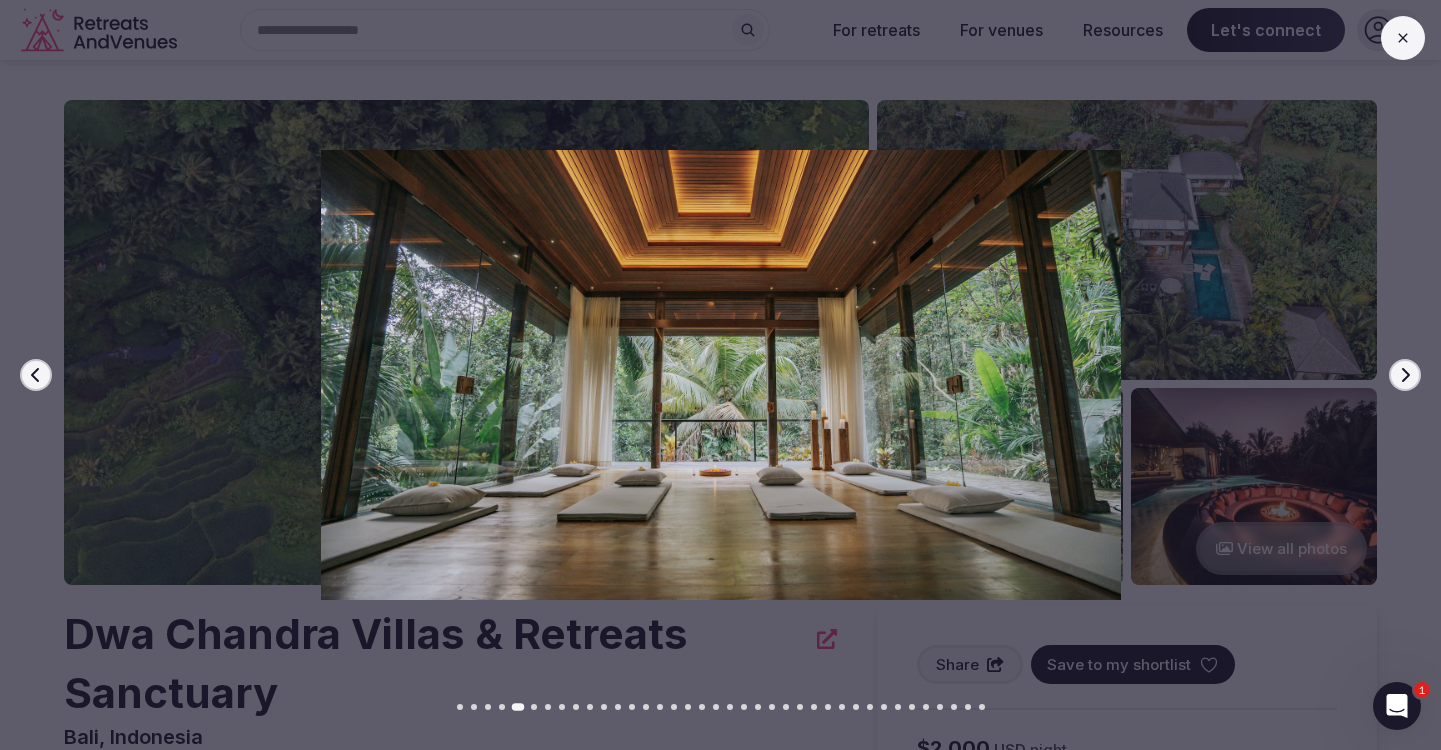 click 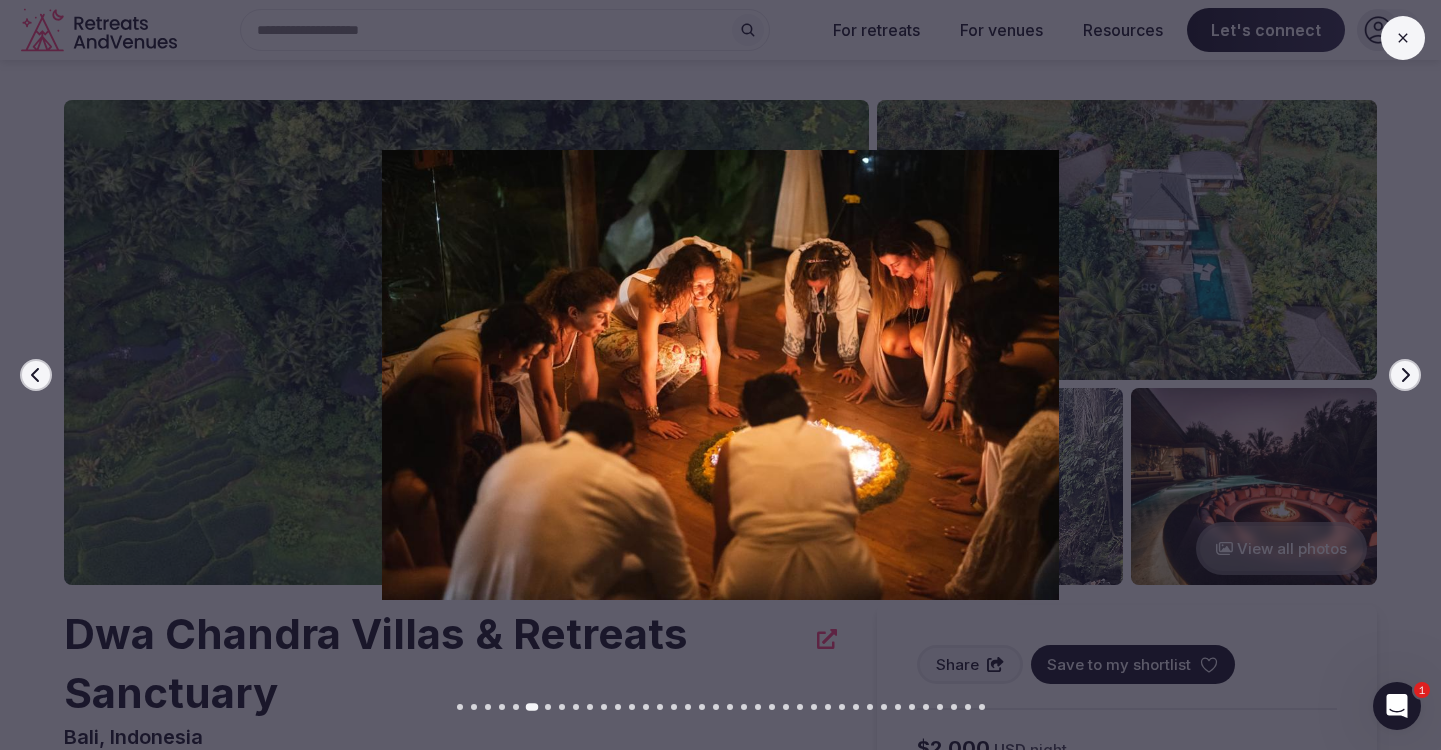 click 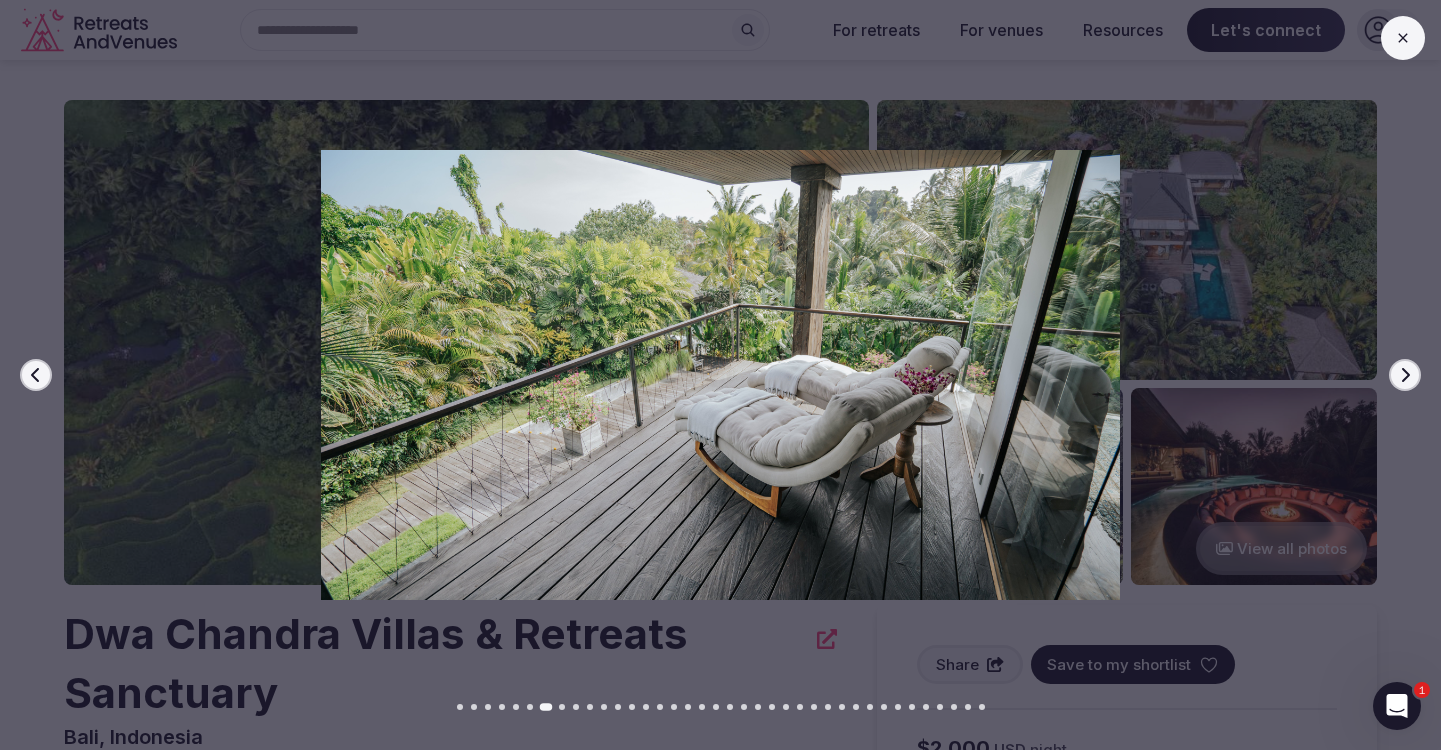 click 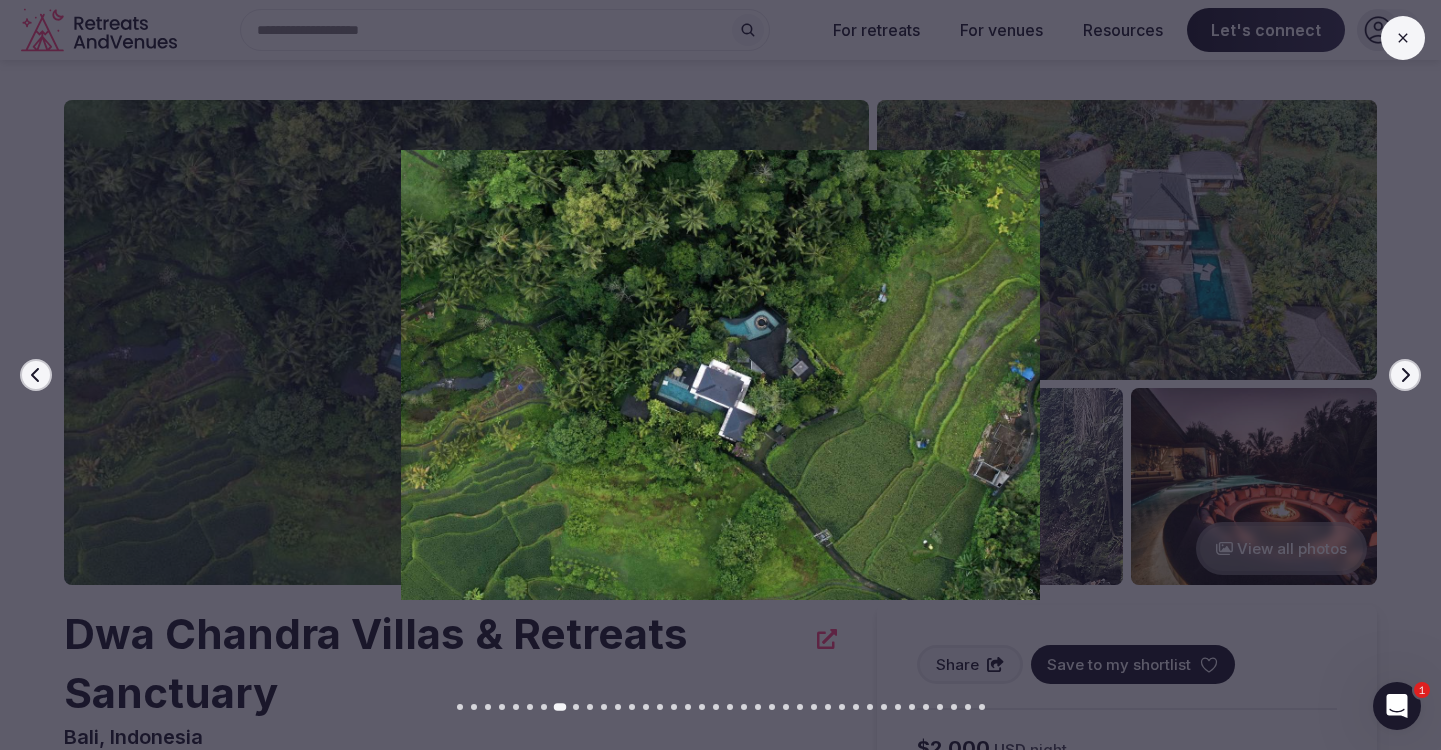 click 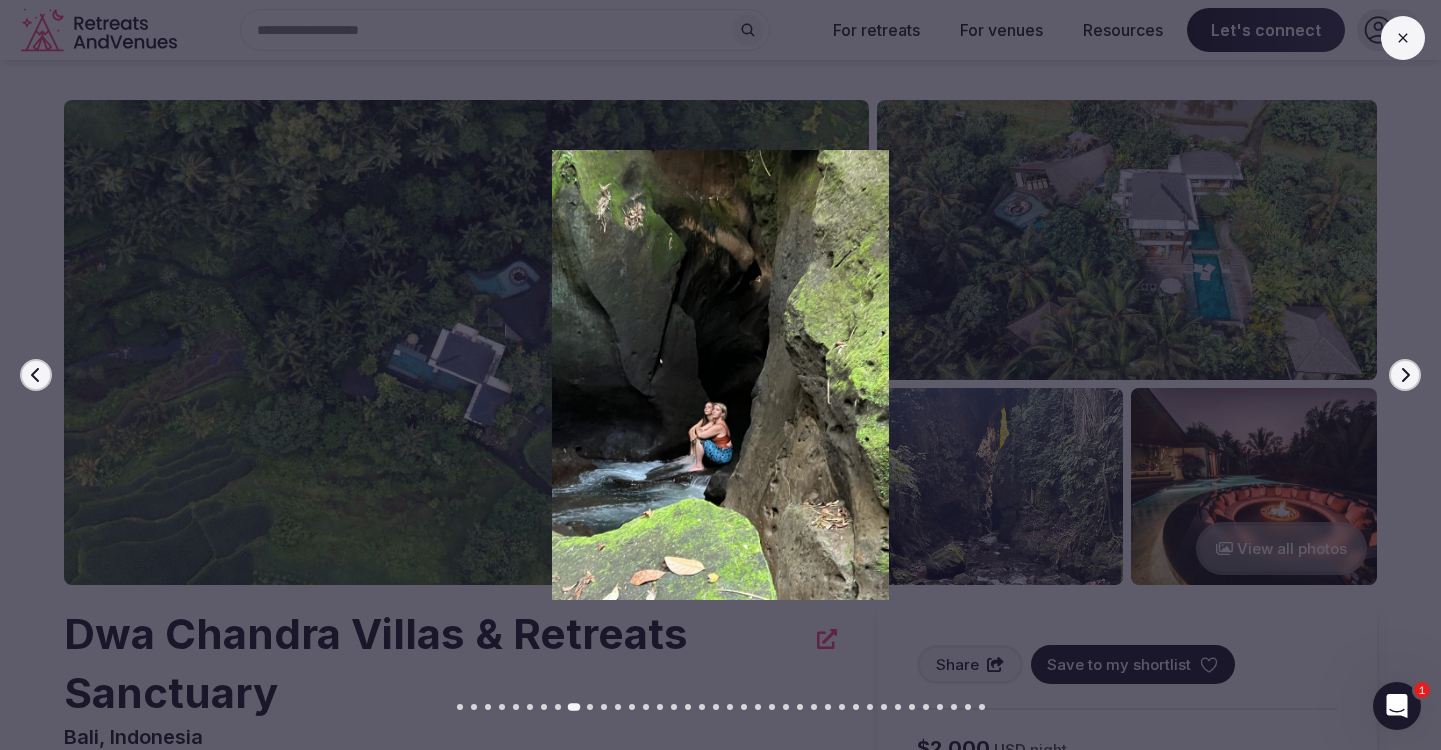 click 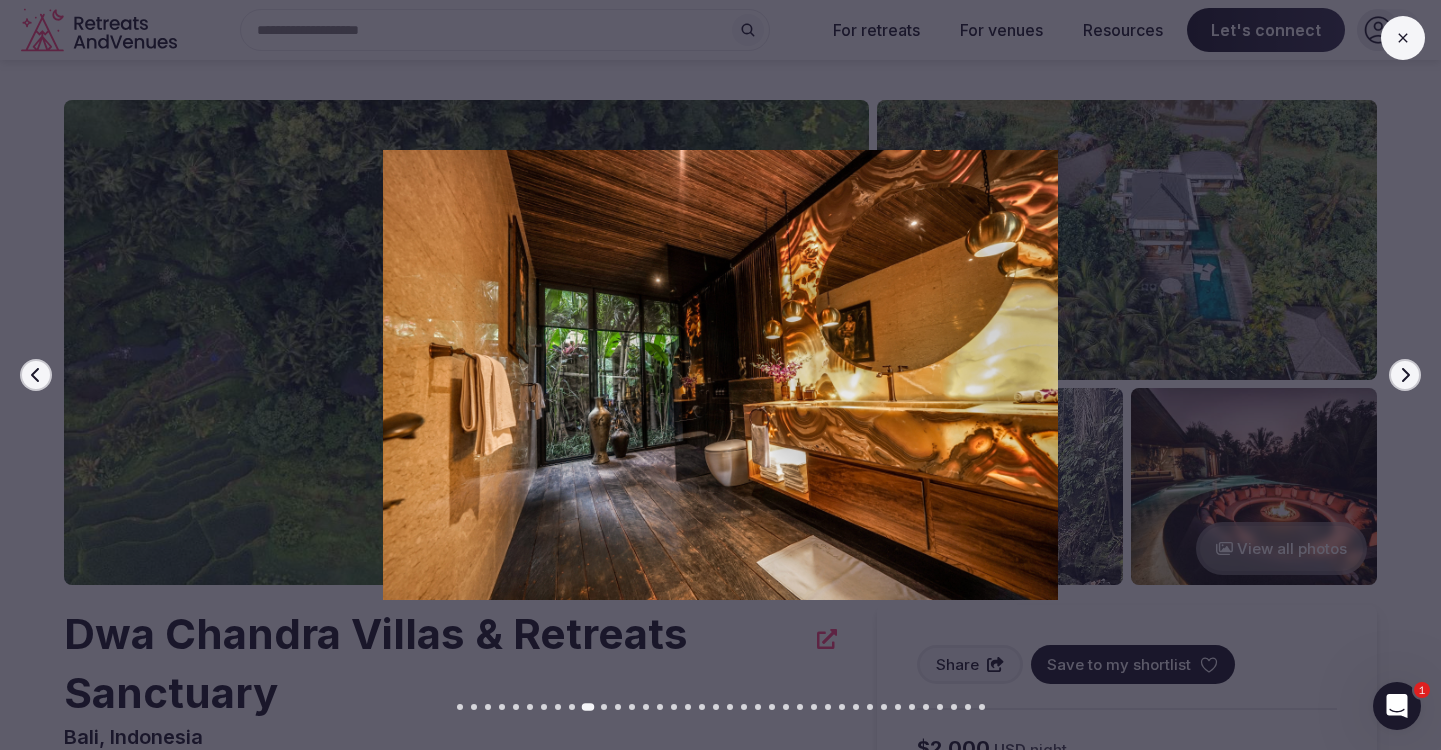 click 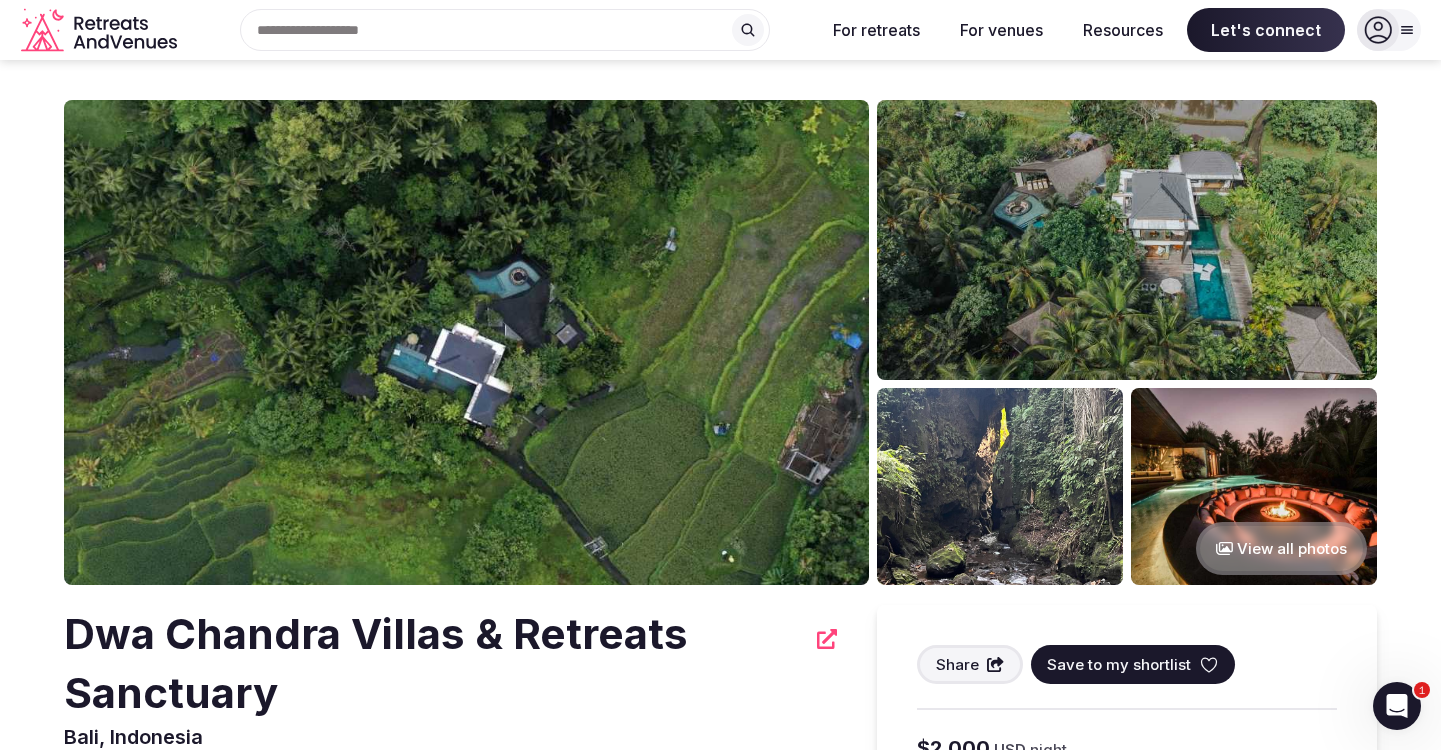 click at bounding box center (1254, 486) 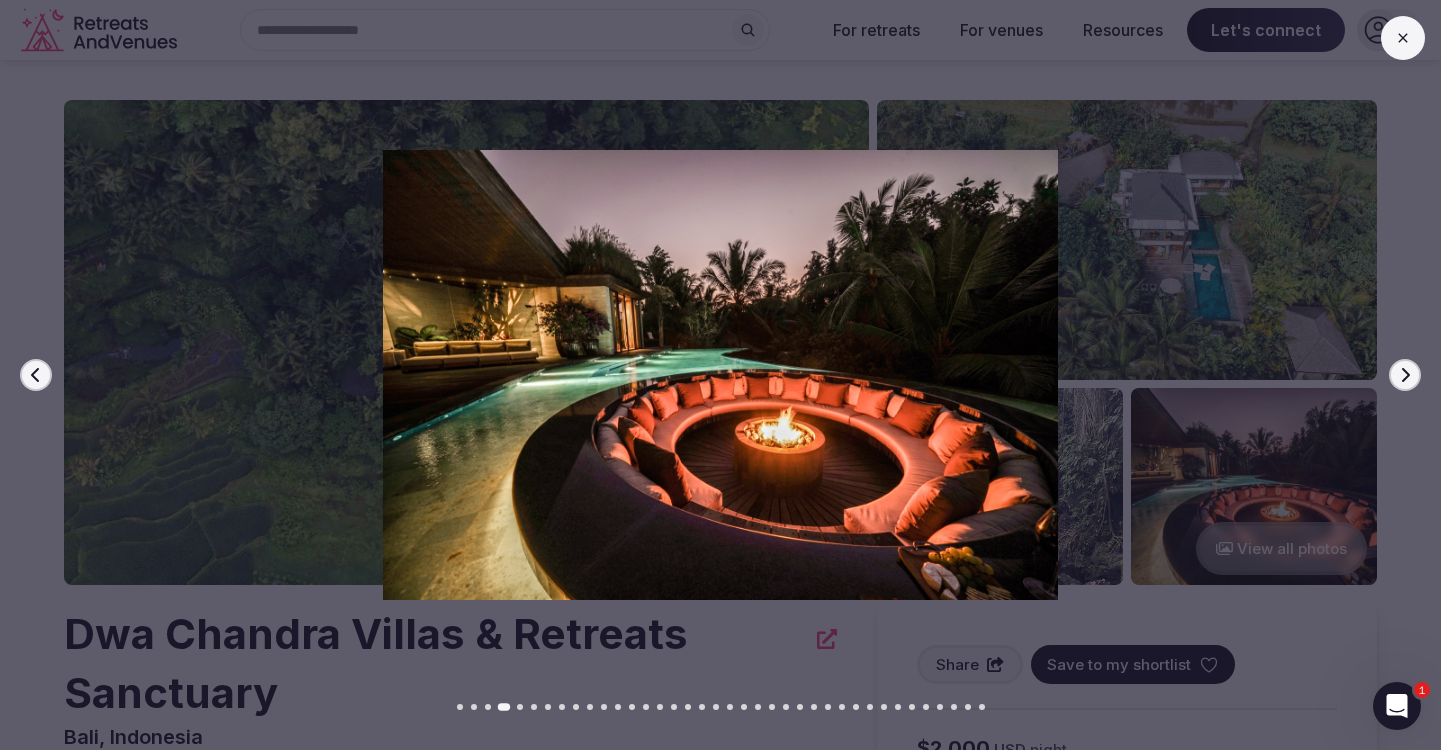 click on "Next slide" at bounding box center (1405, 375) 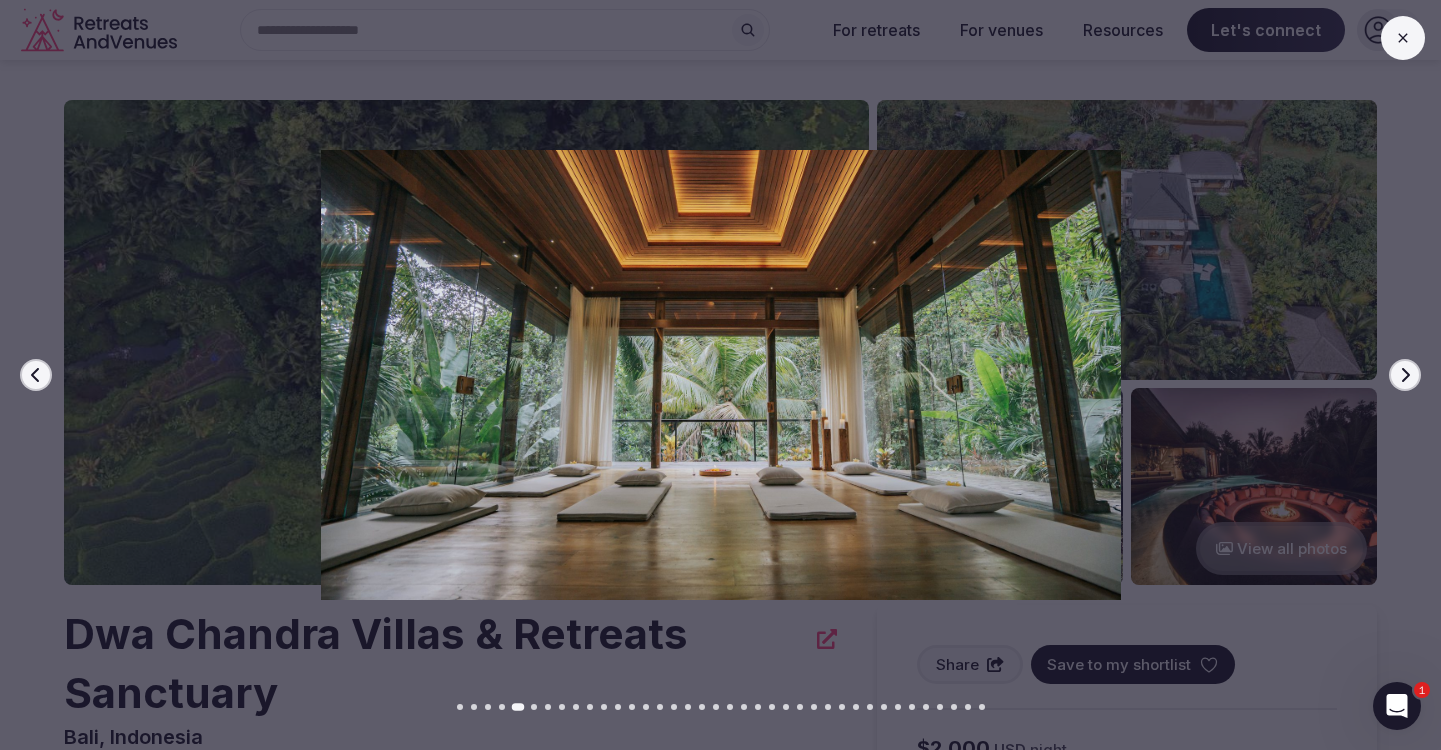click on "Next slide" at bounding box center [1405, 375] 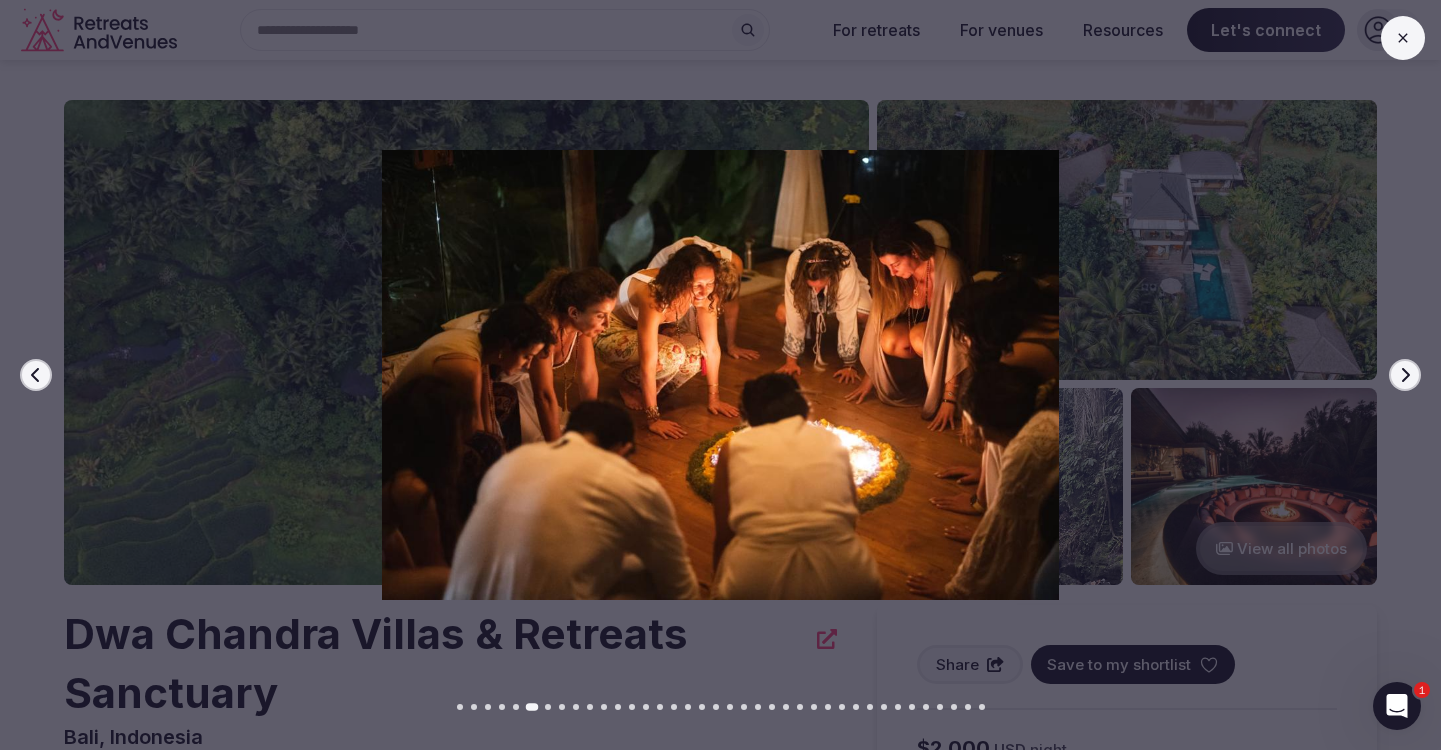 type 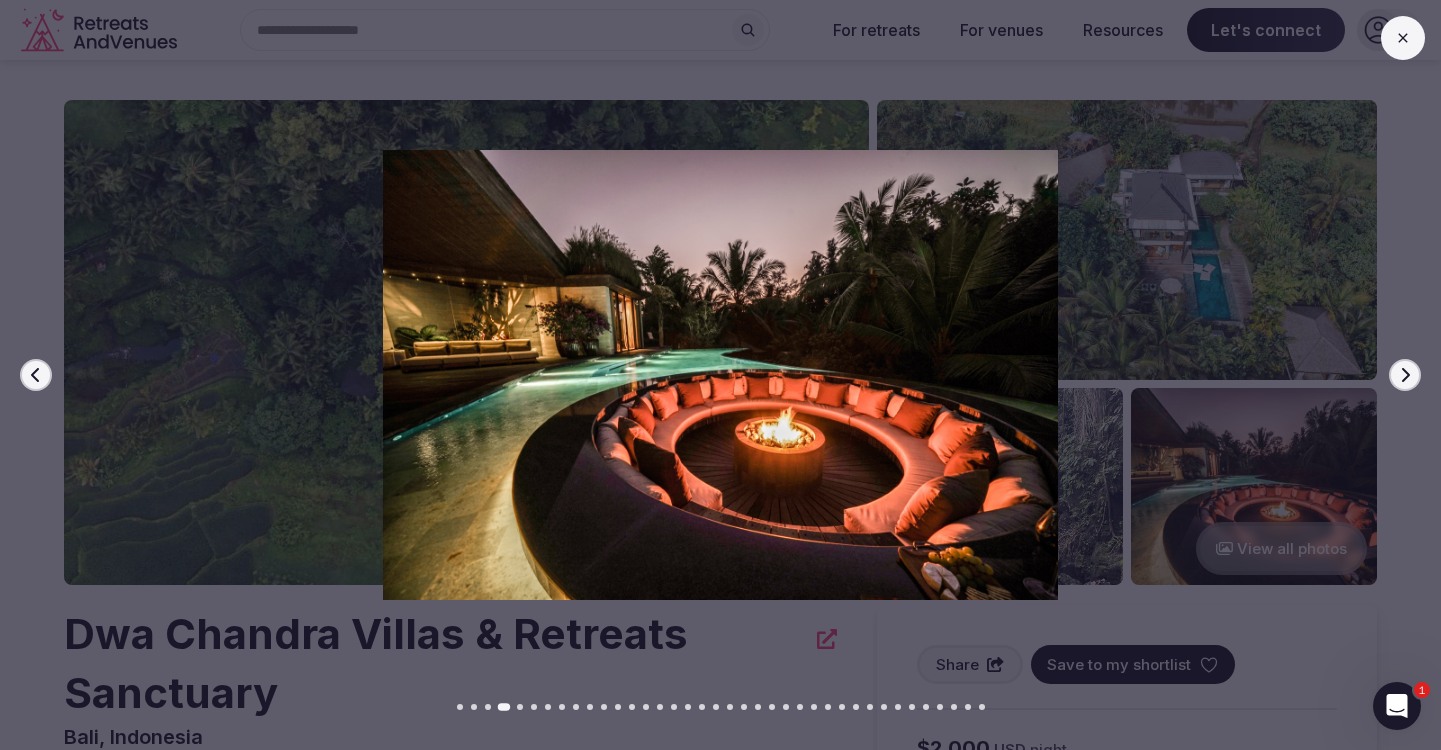 click on "Next slide" at bounding box center [1405, 375] 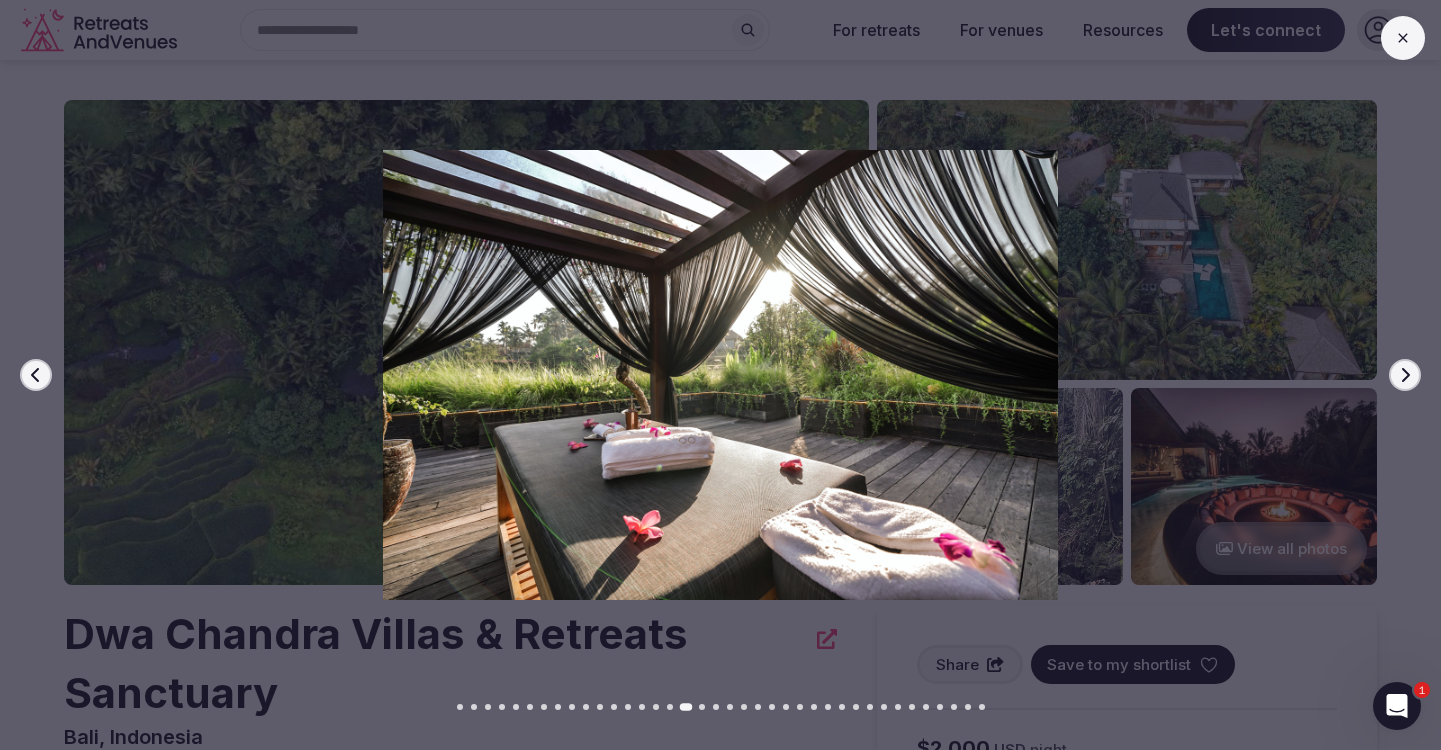 click at bounding box center [1403, 38] 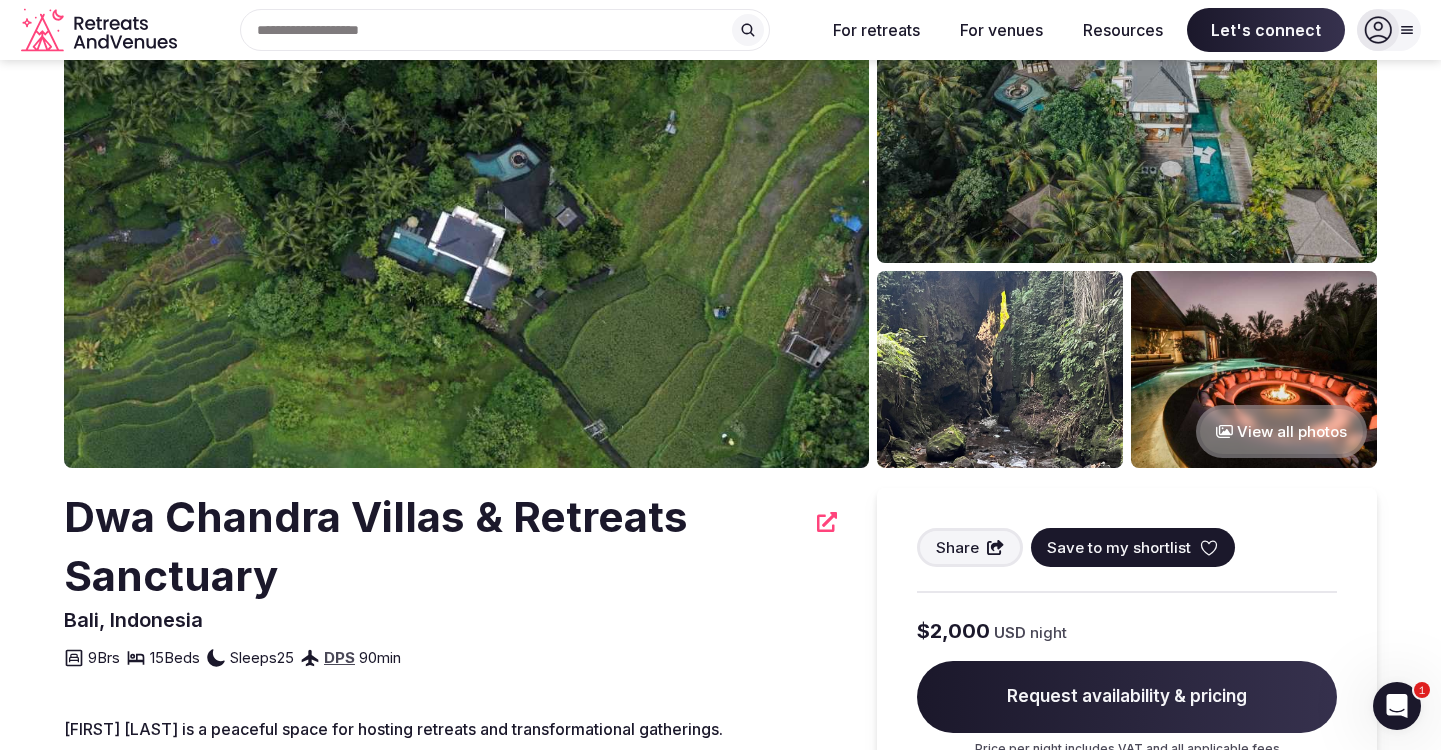 scroll, scrollTop: 135, scrollLeft: 0, axis: vertical 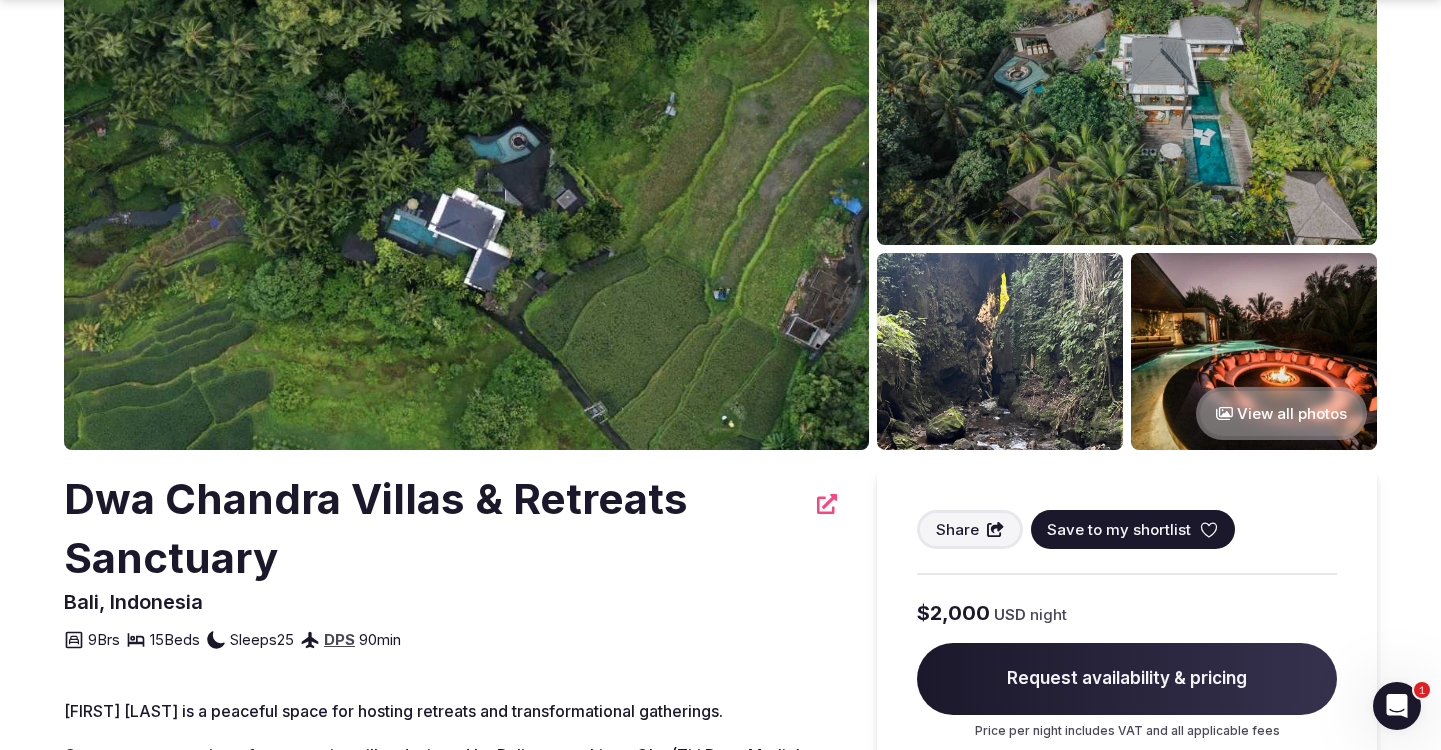 click at bounding box center (466, 207) 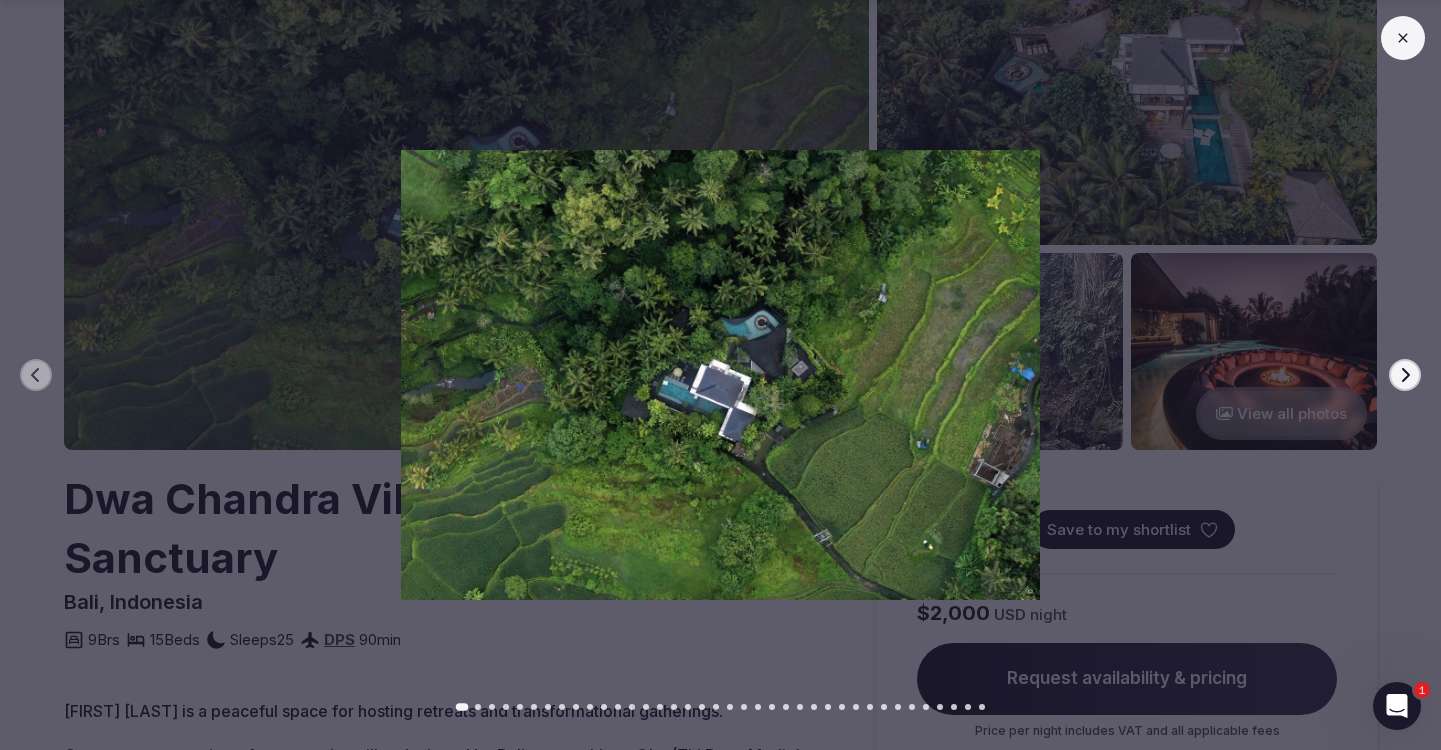 click at bounding box center (720, 707) 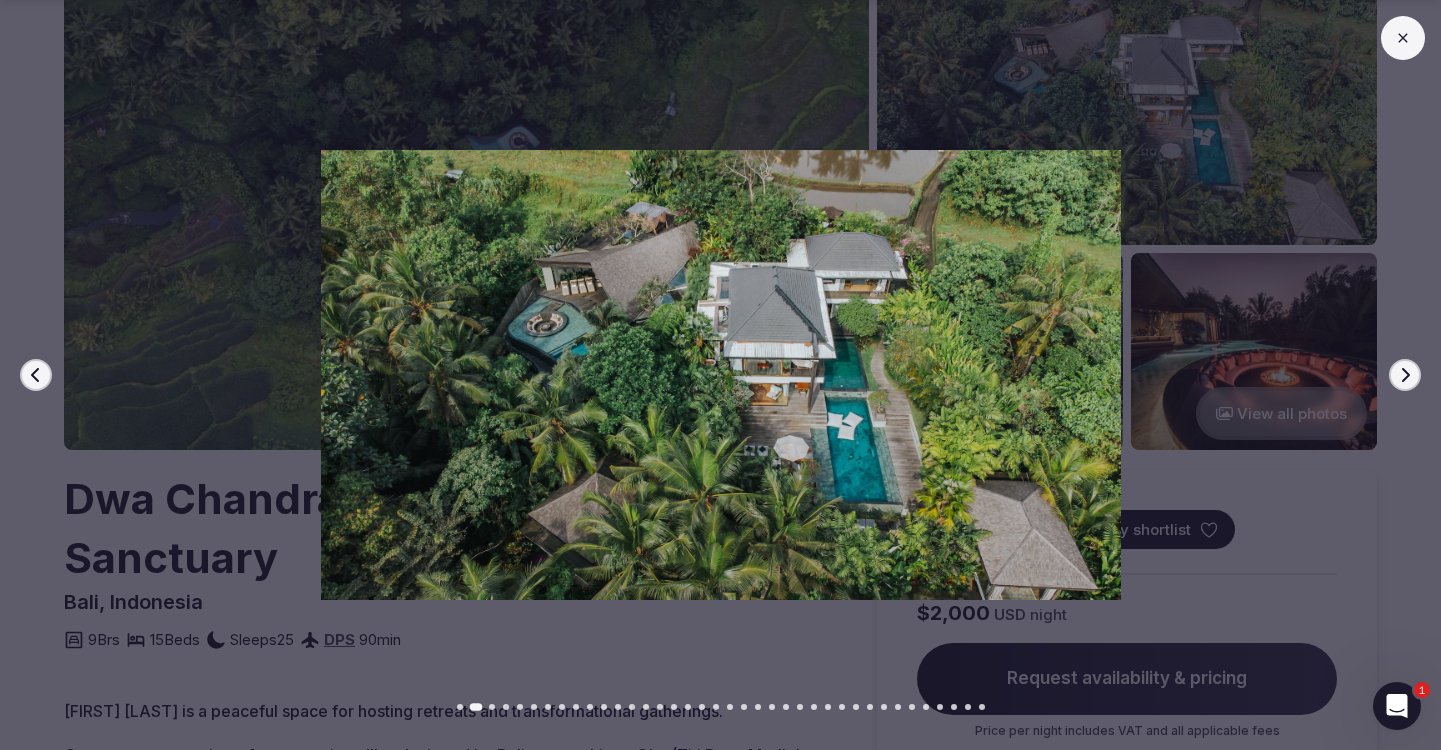 click 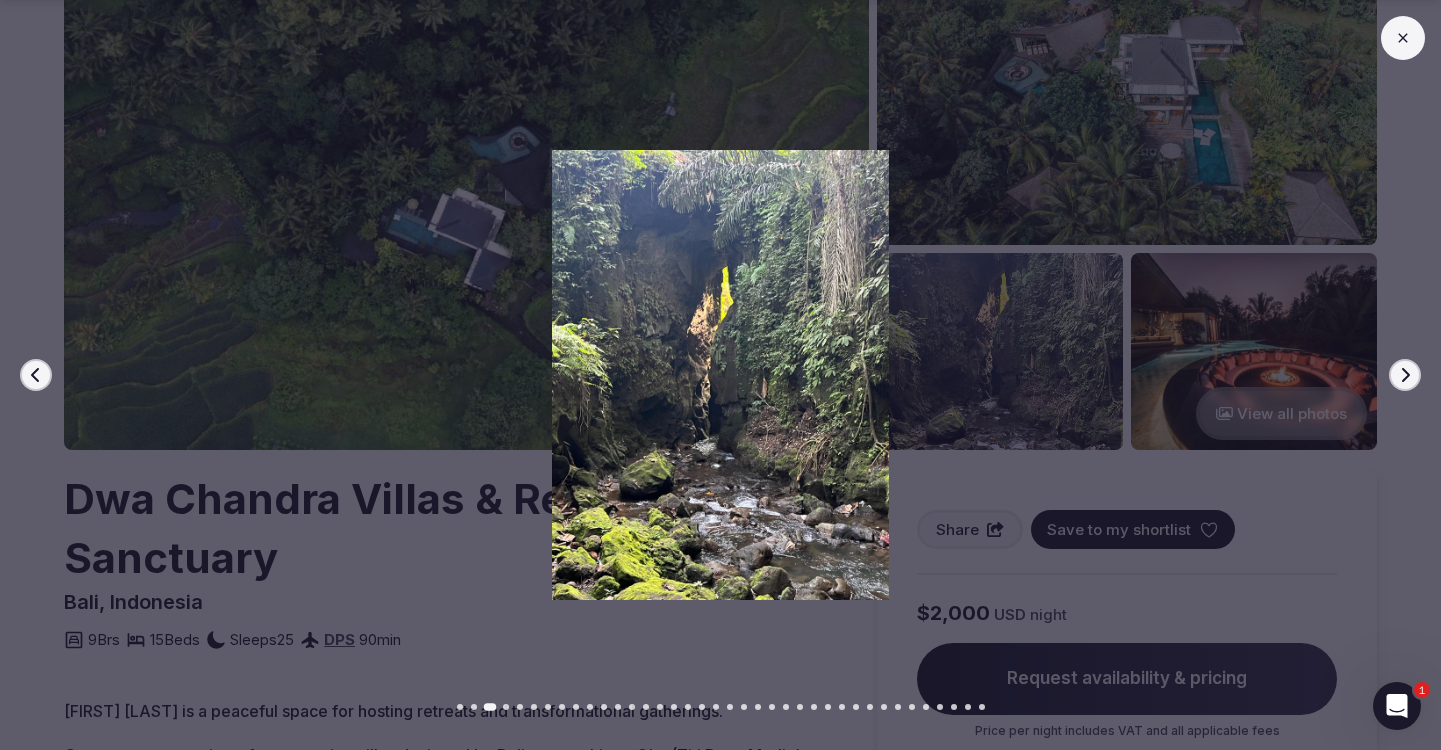 click 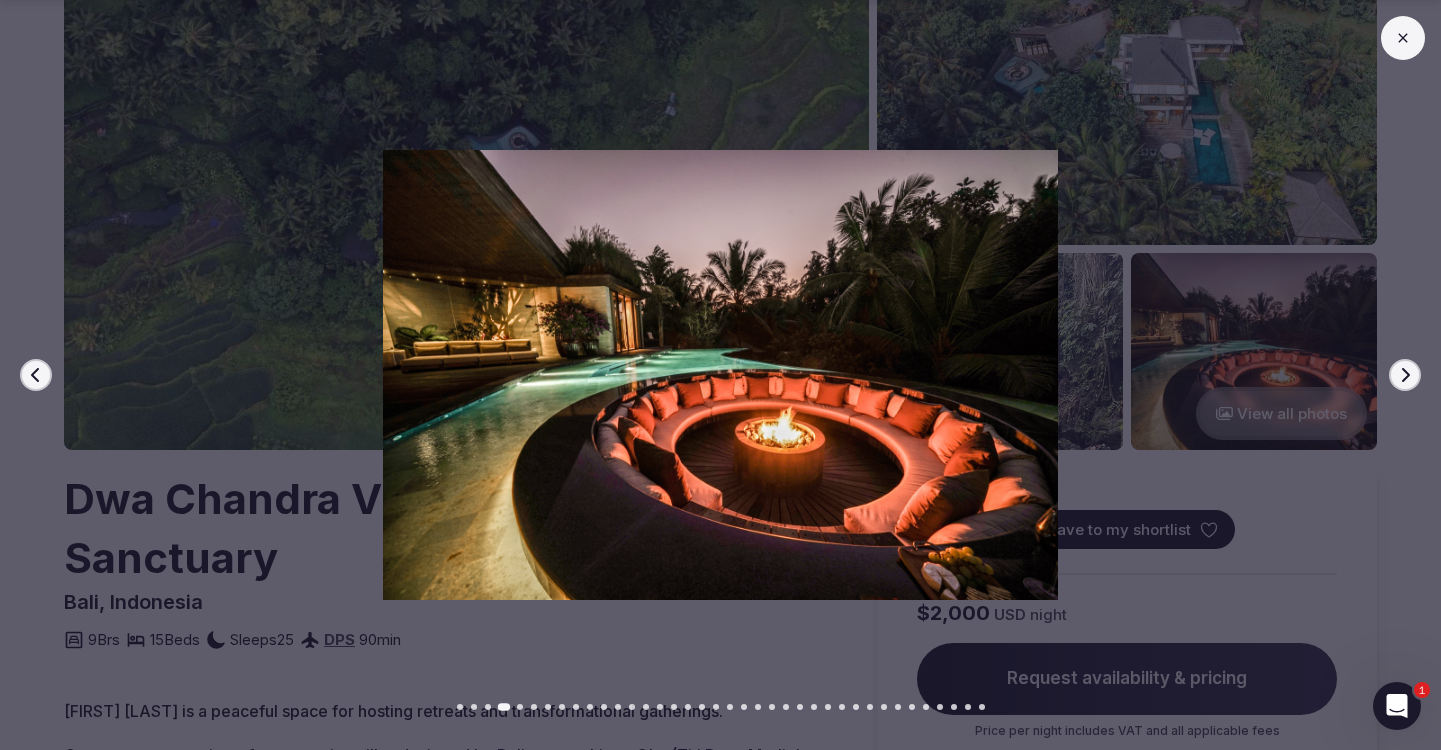 click 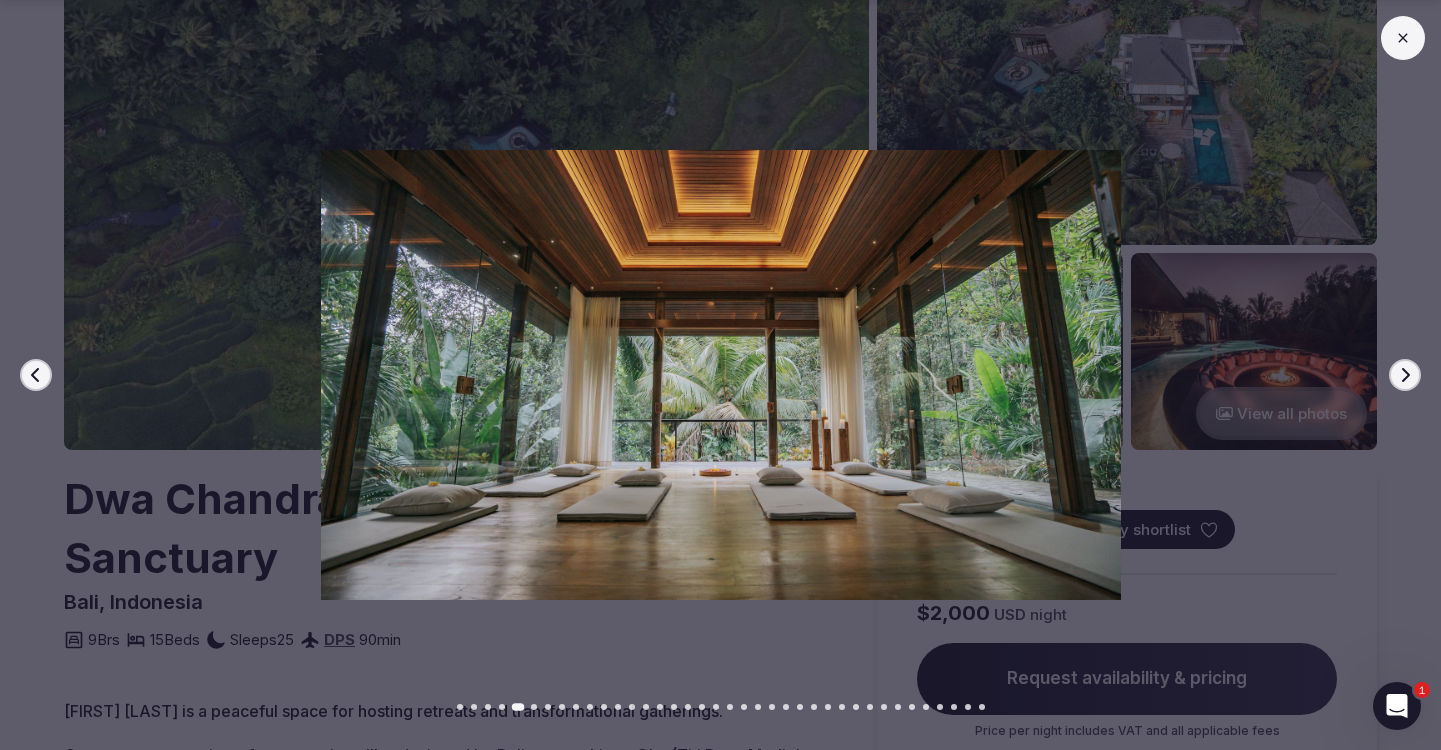 click 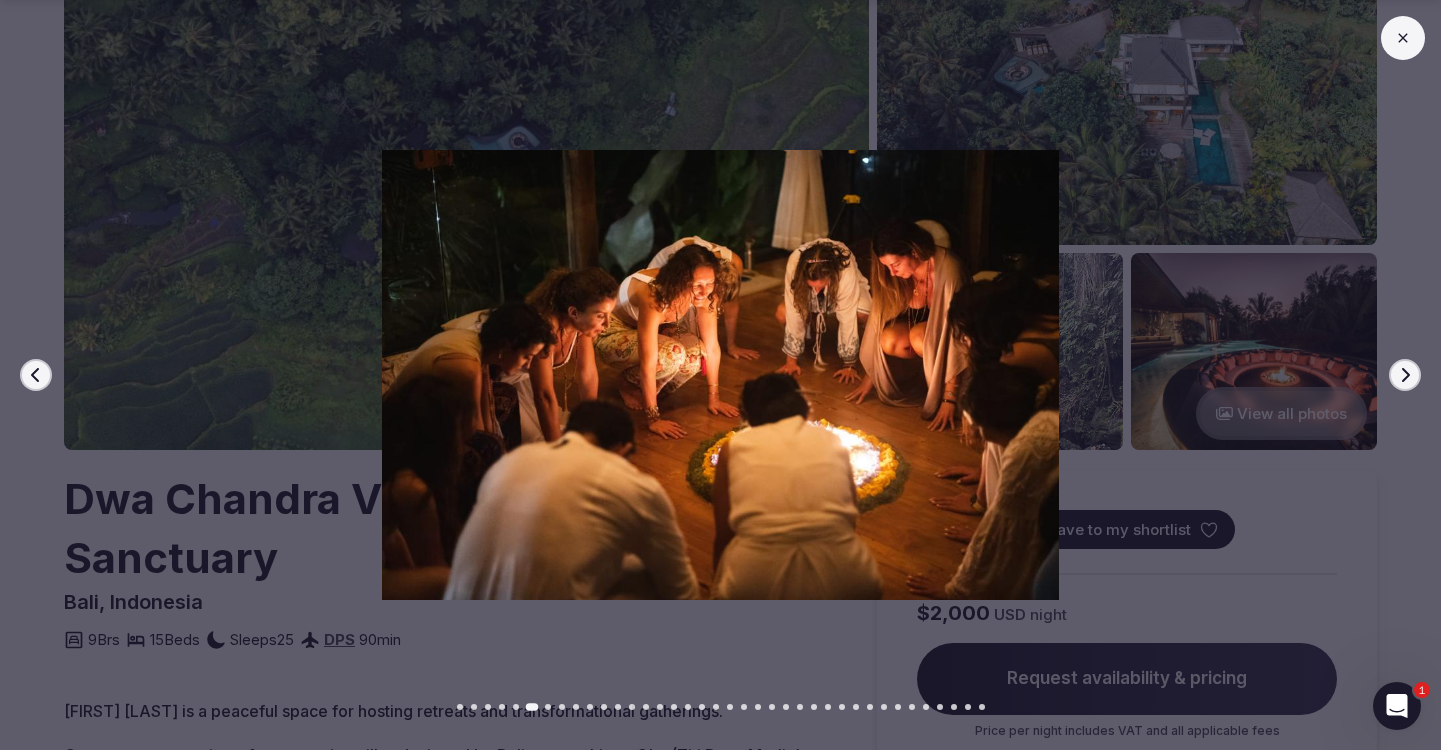 click 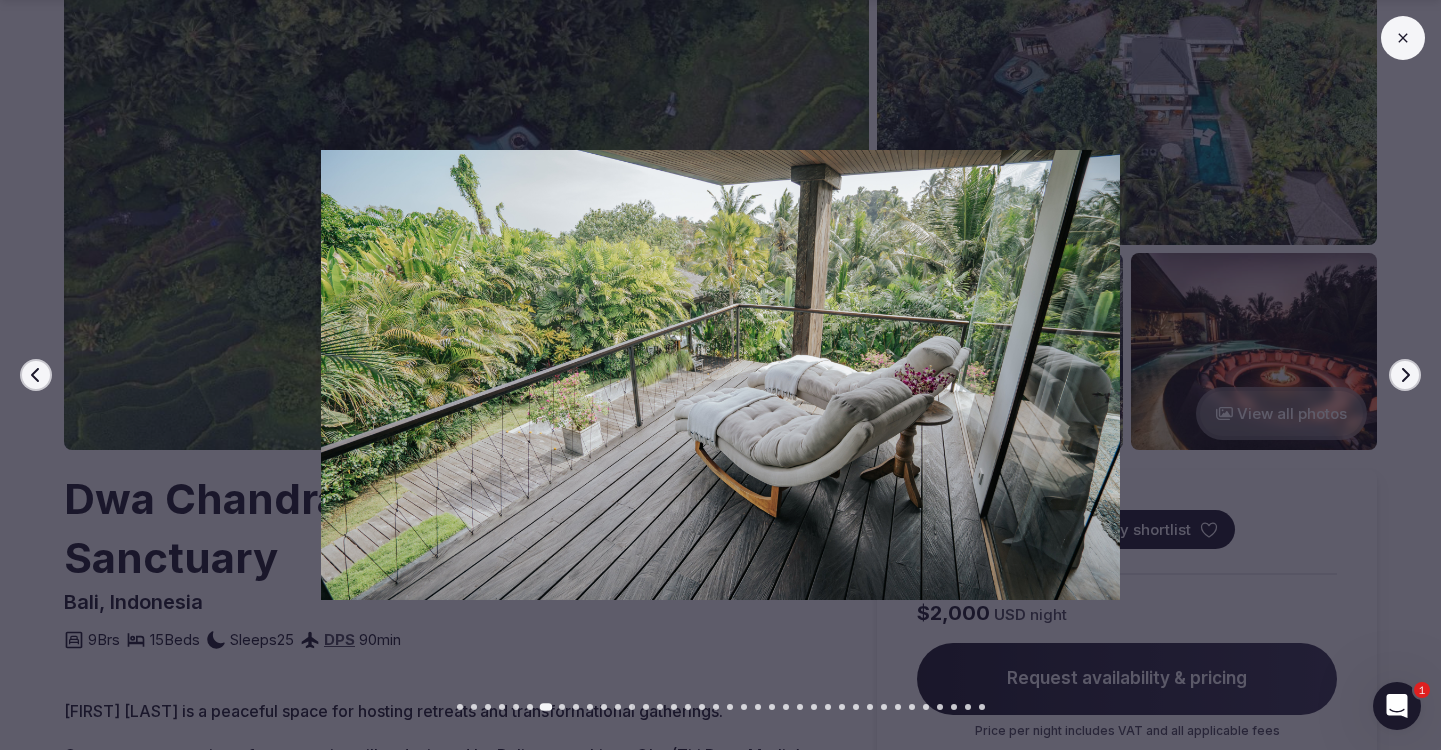 click 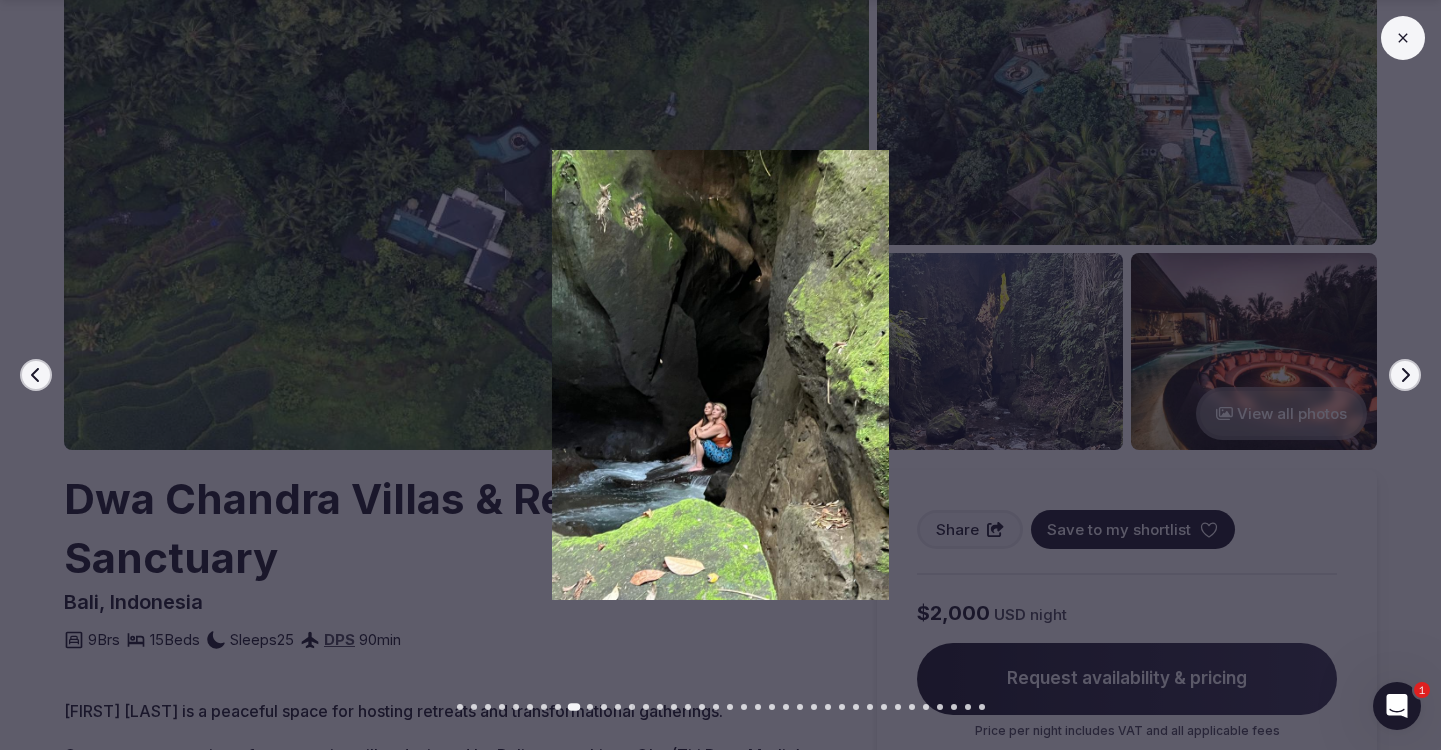 click 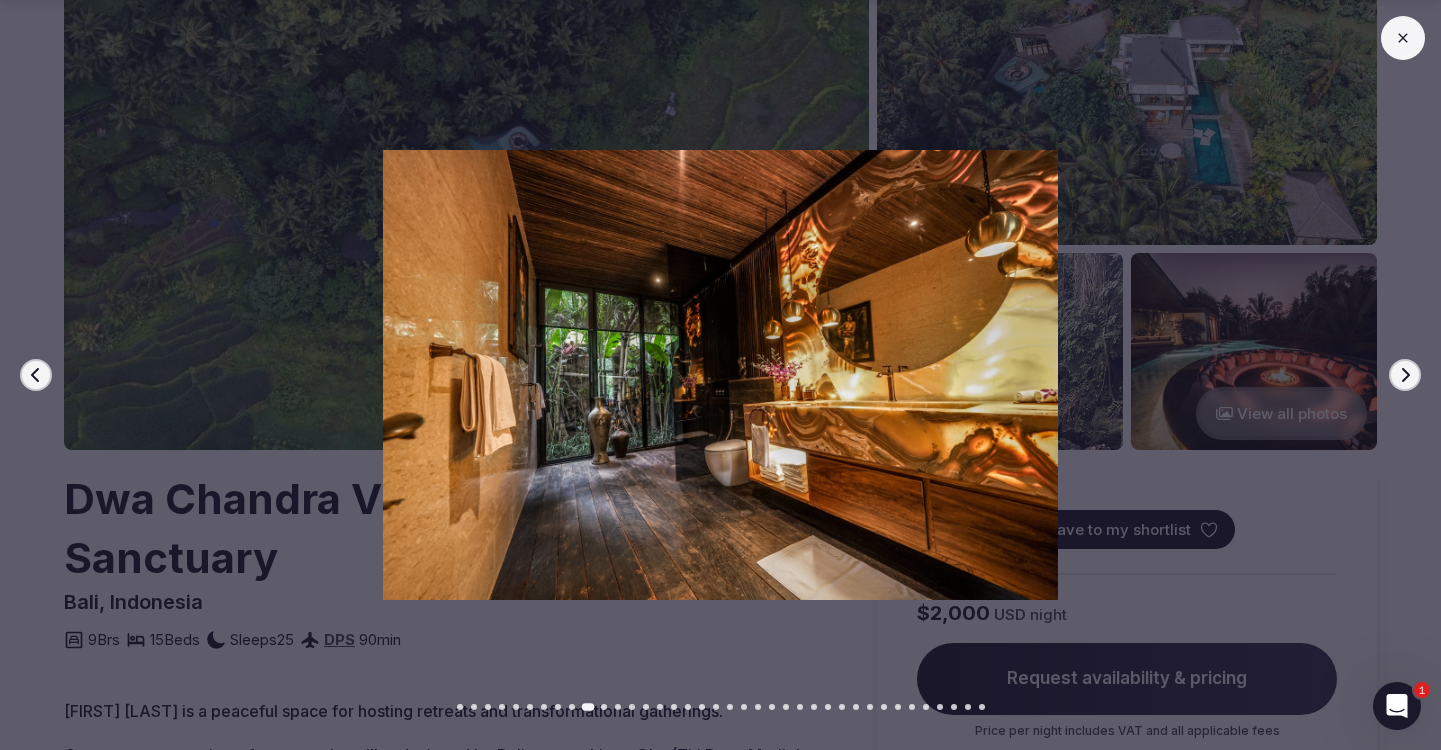 click 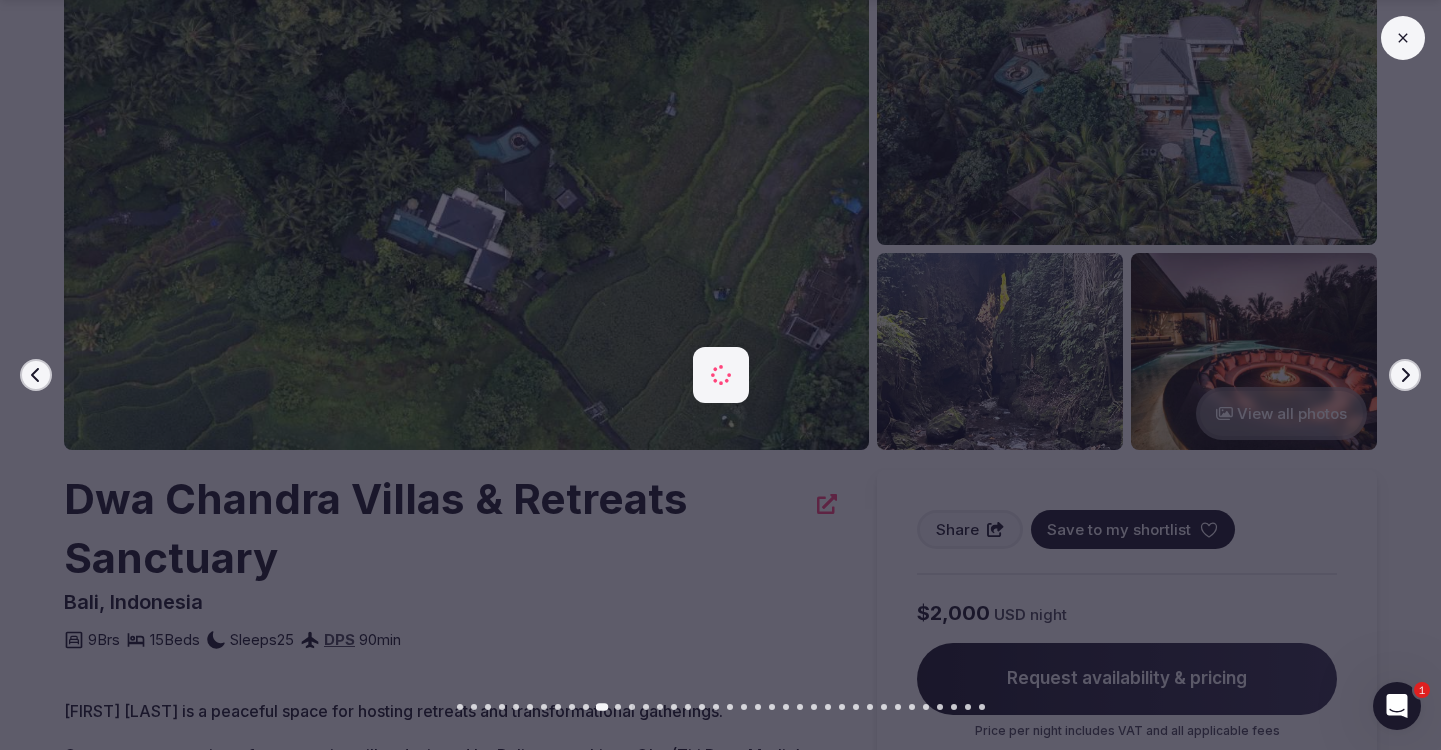 click 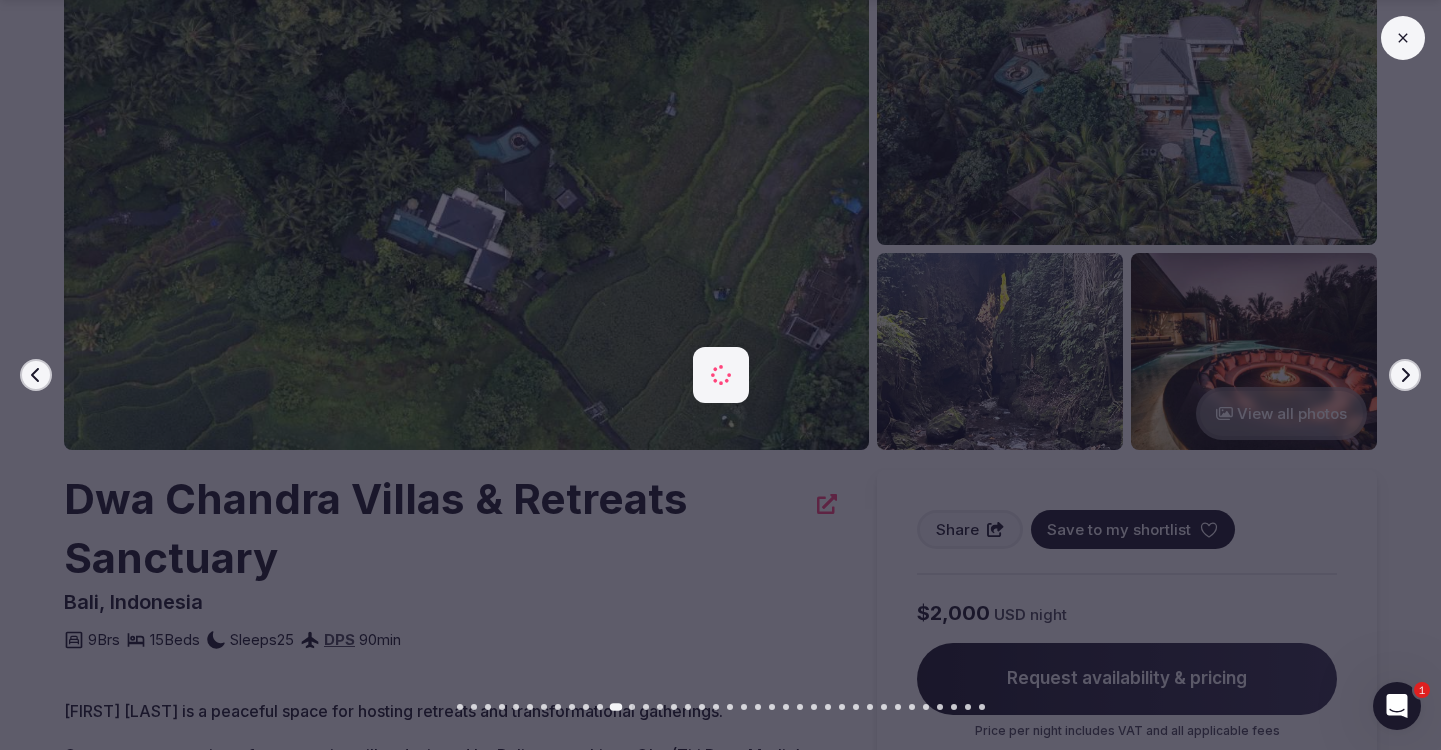 click 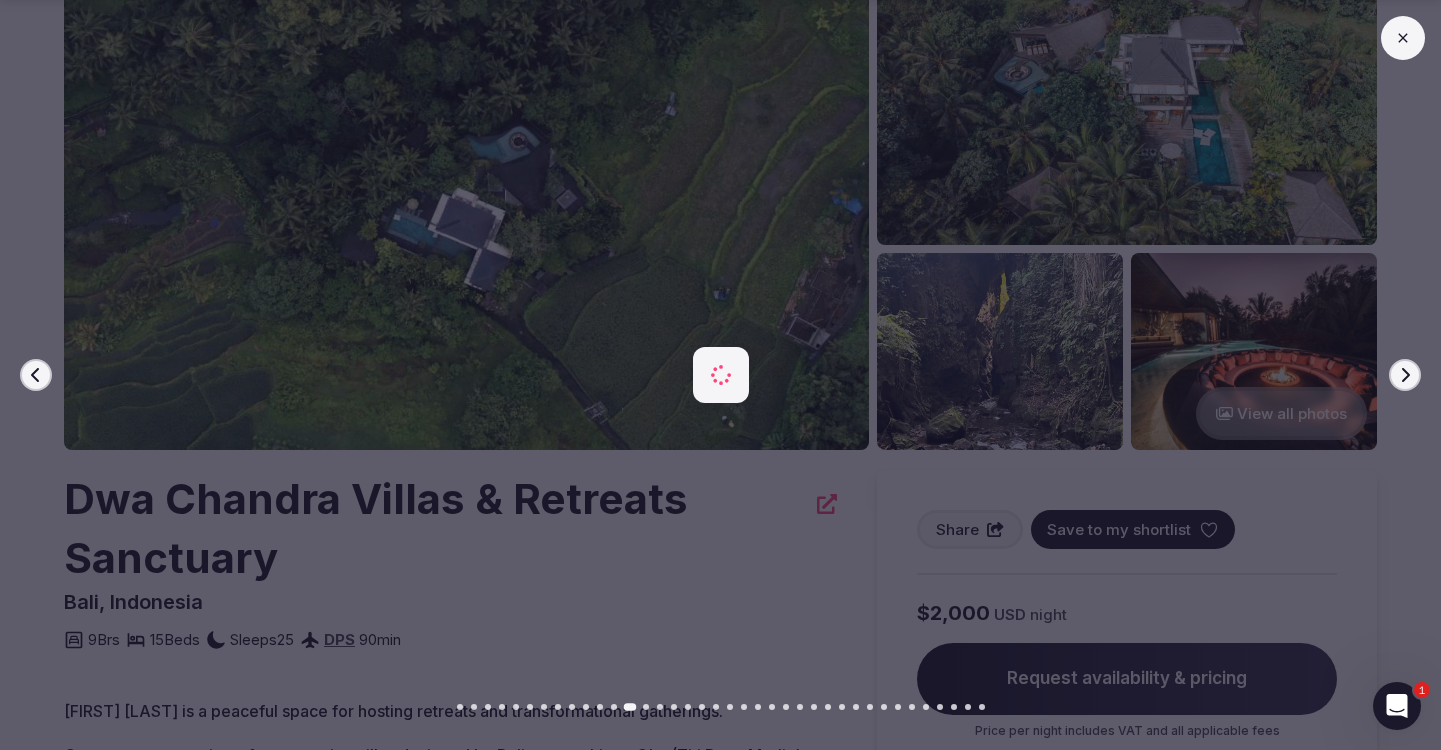 click 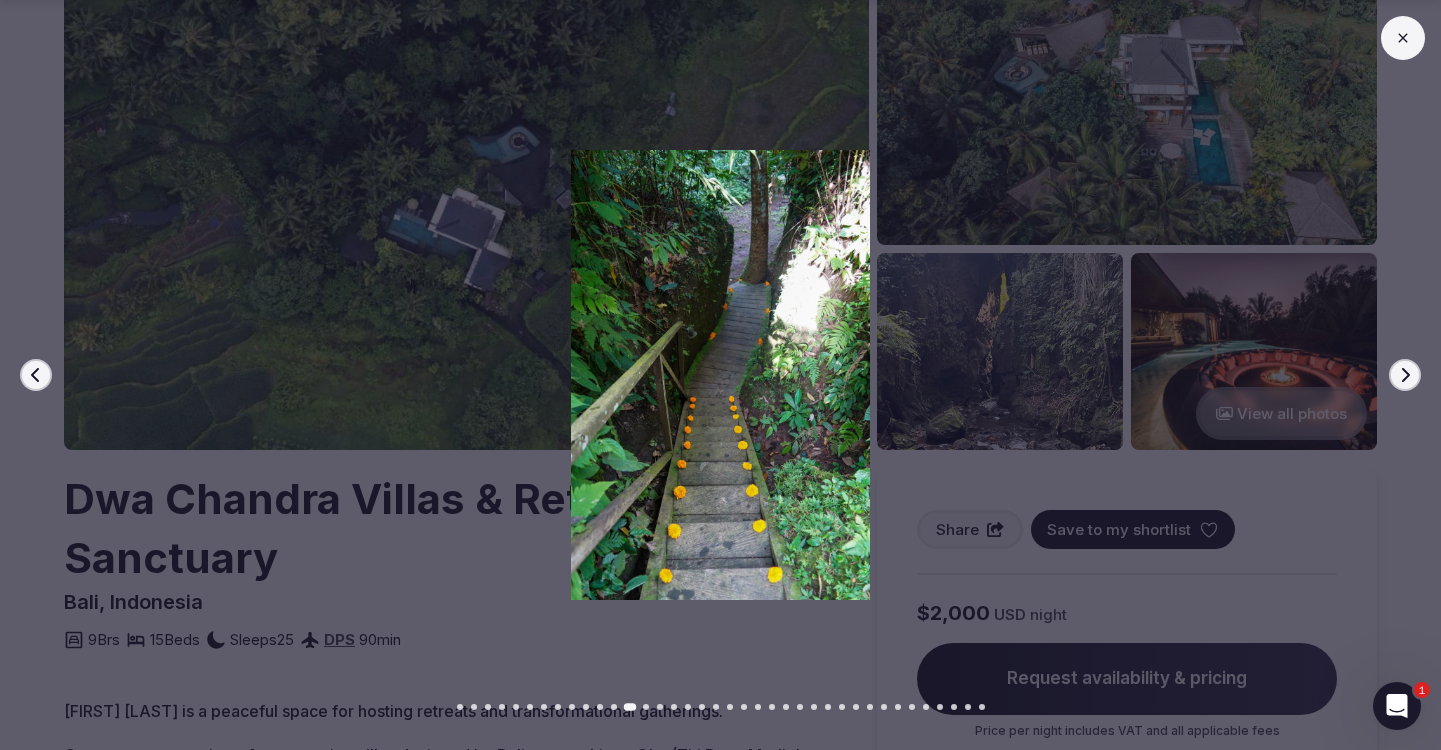 click 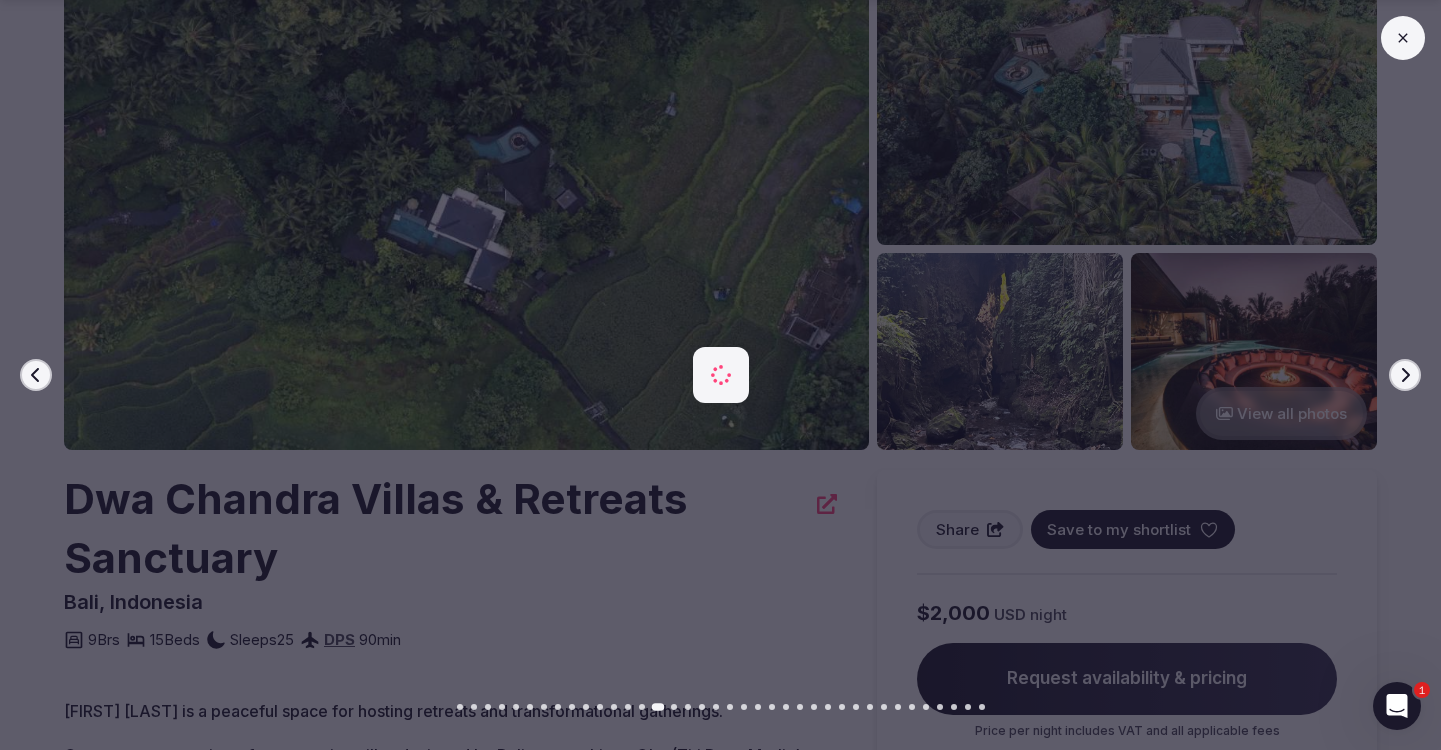 click 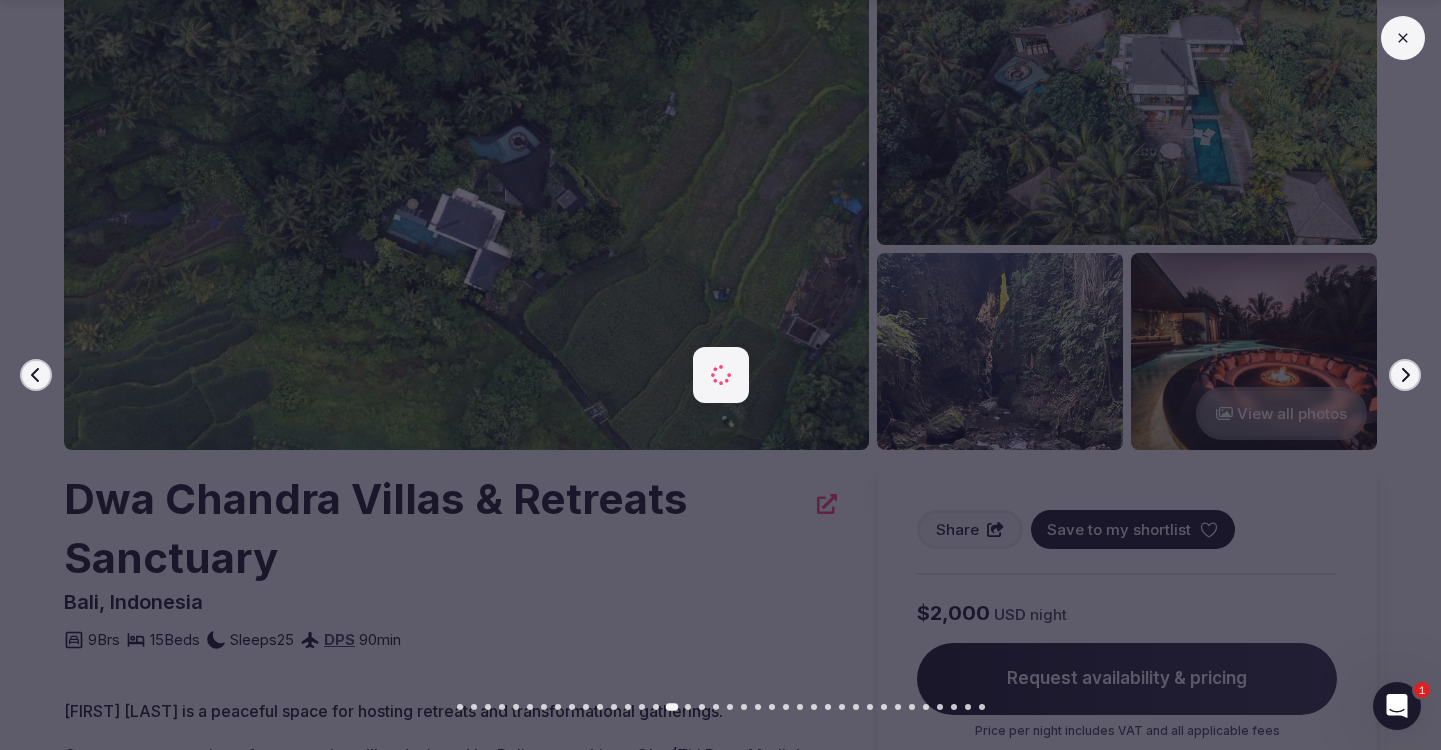 click 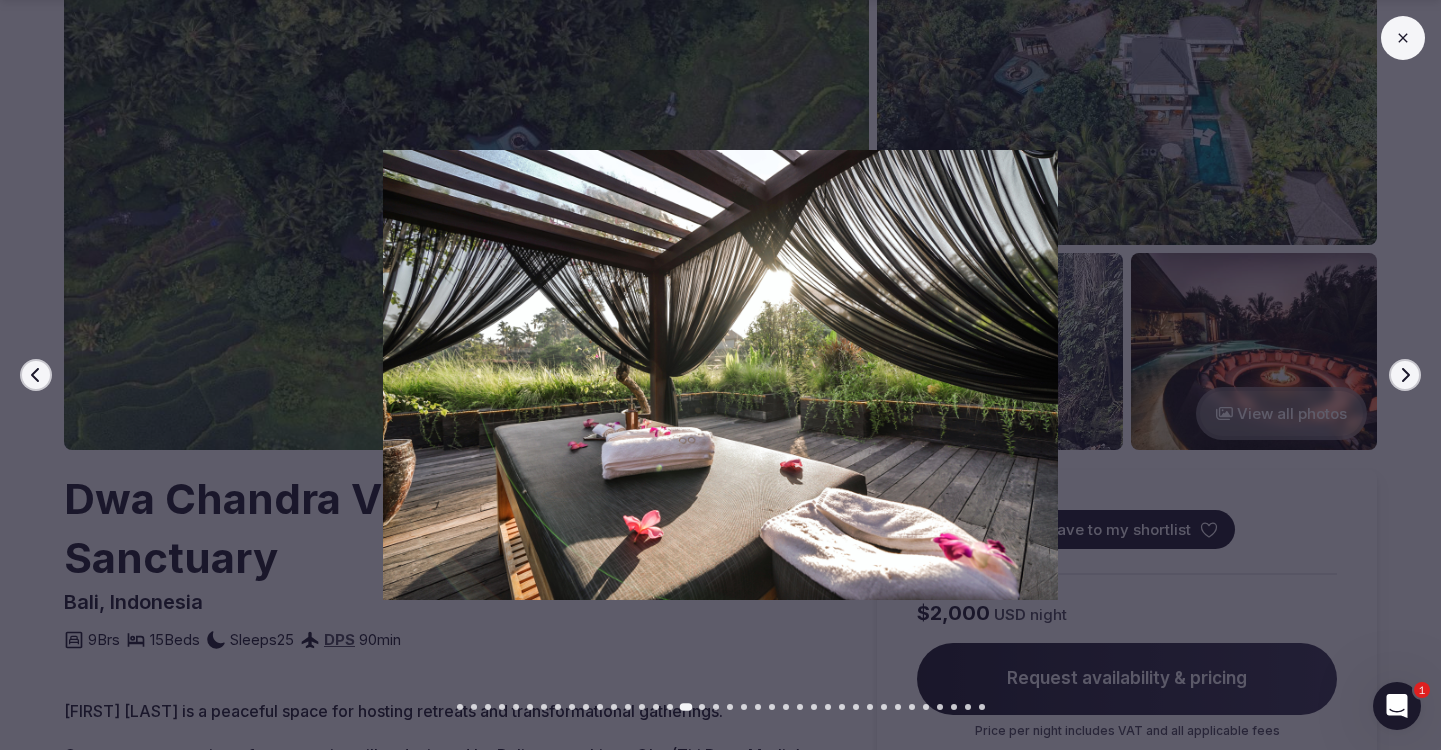 click 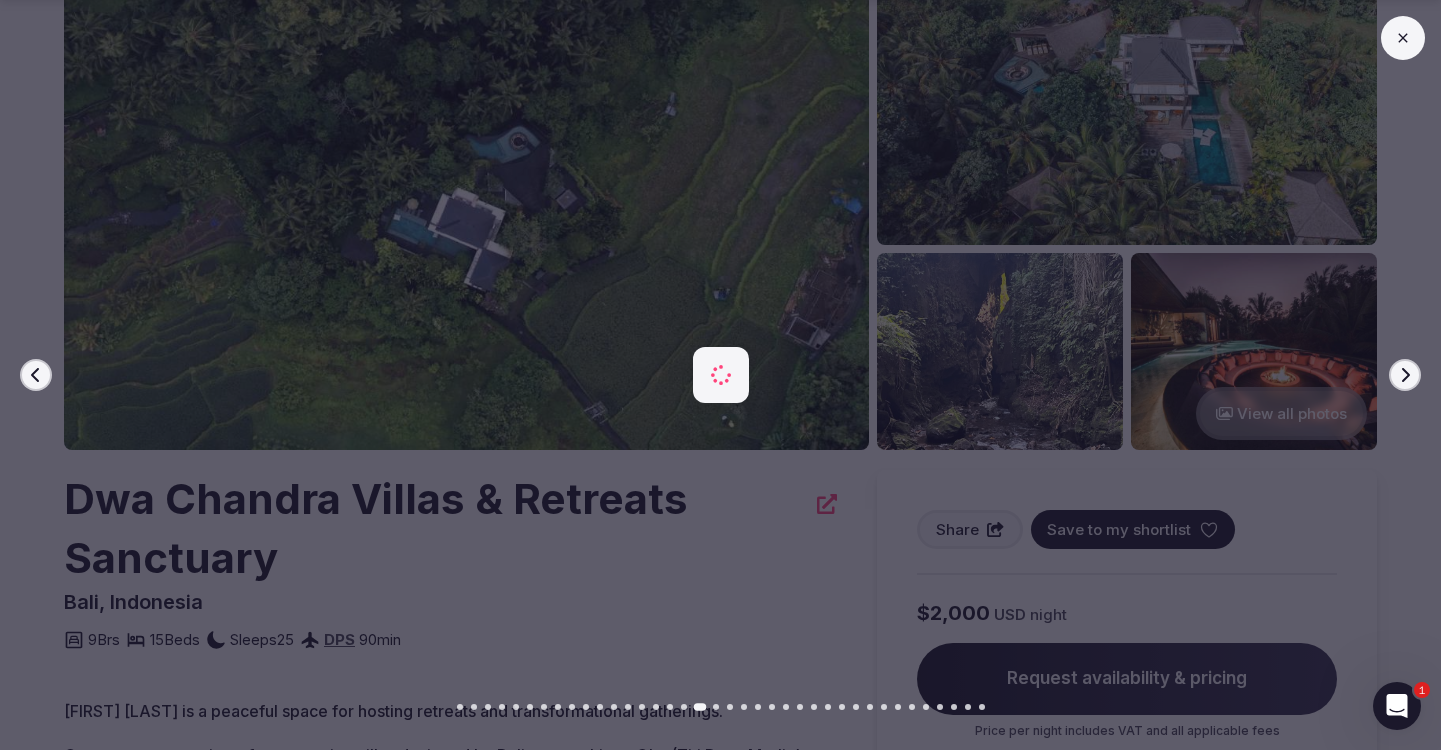 click 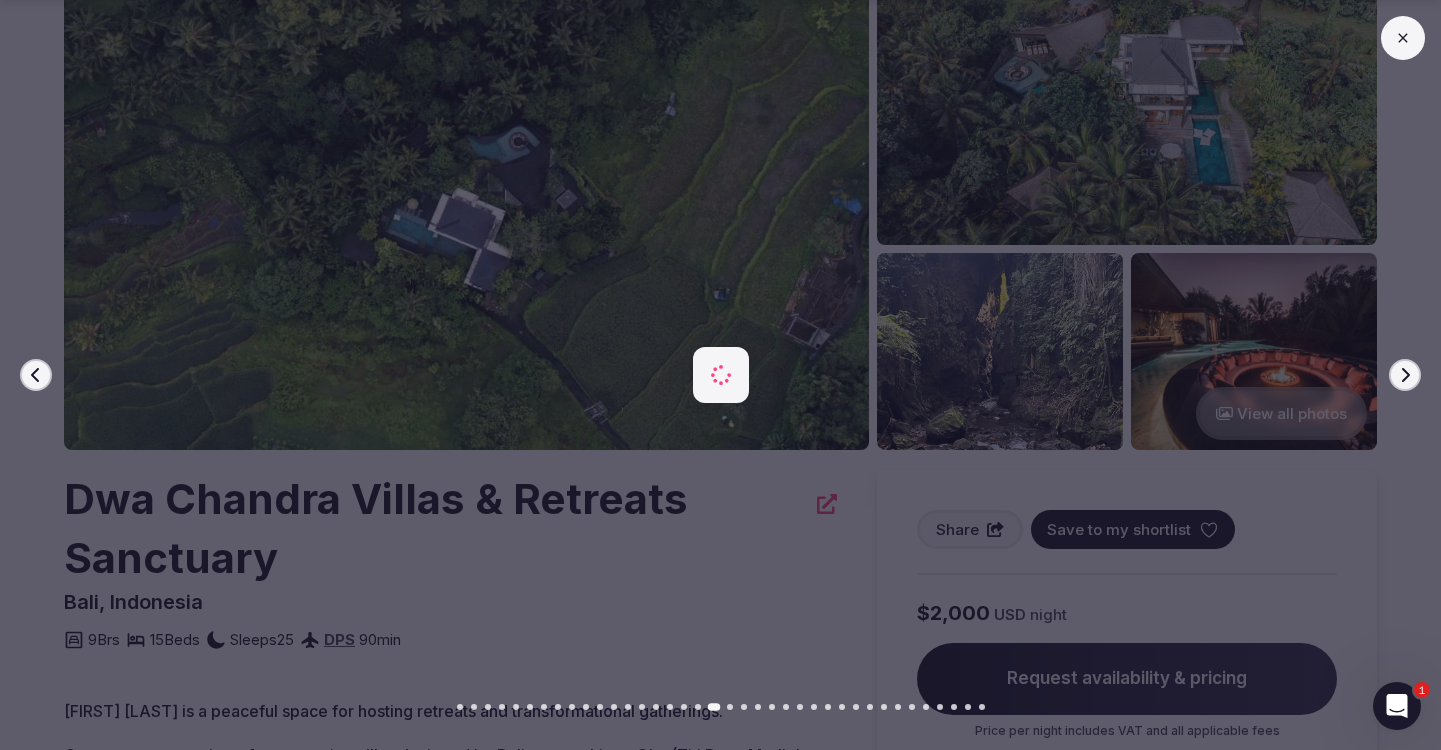 click 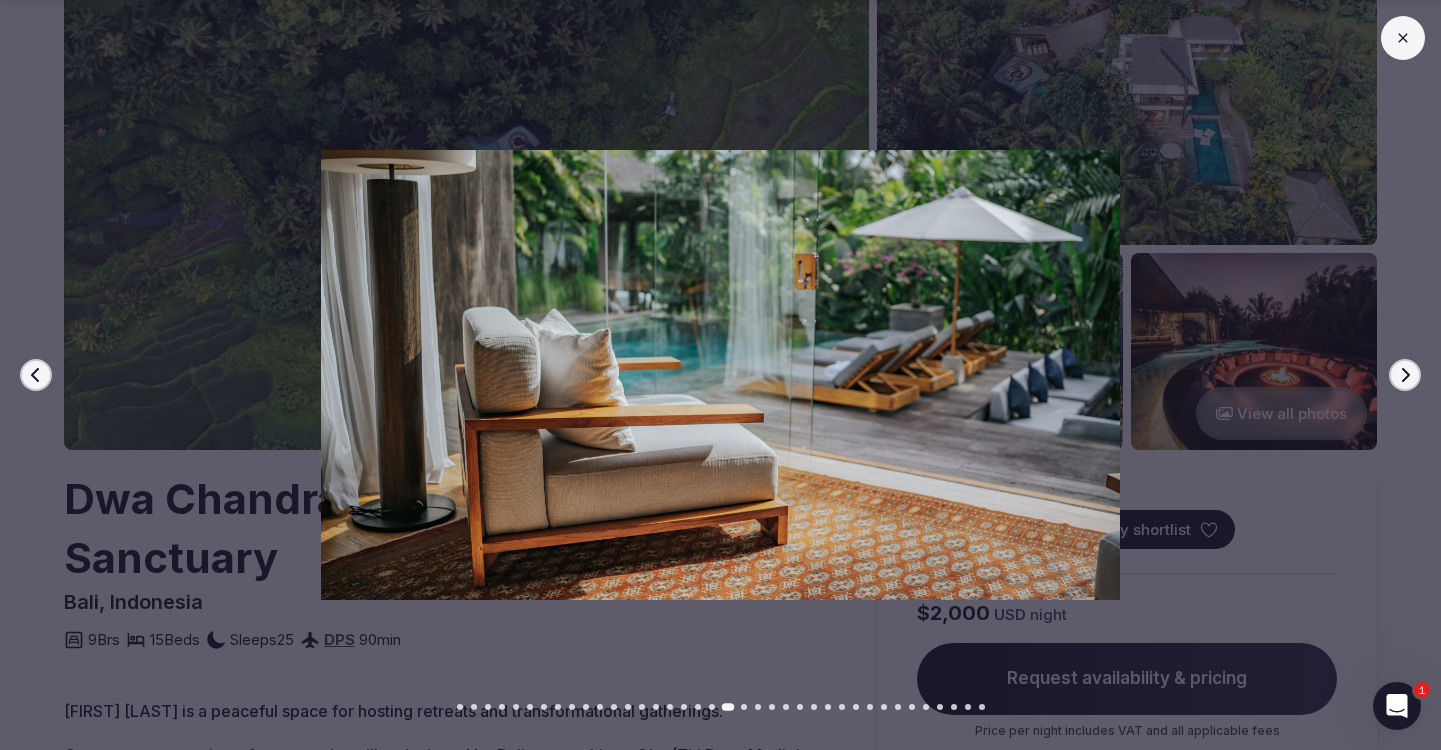 click 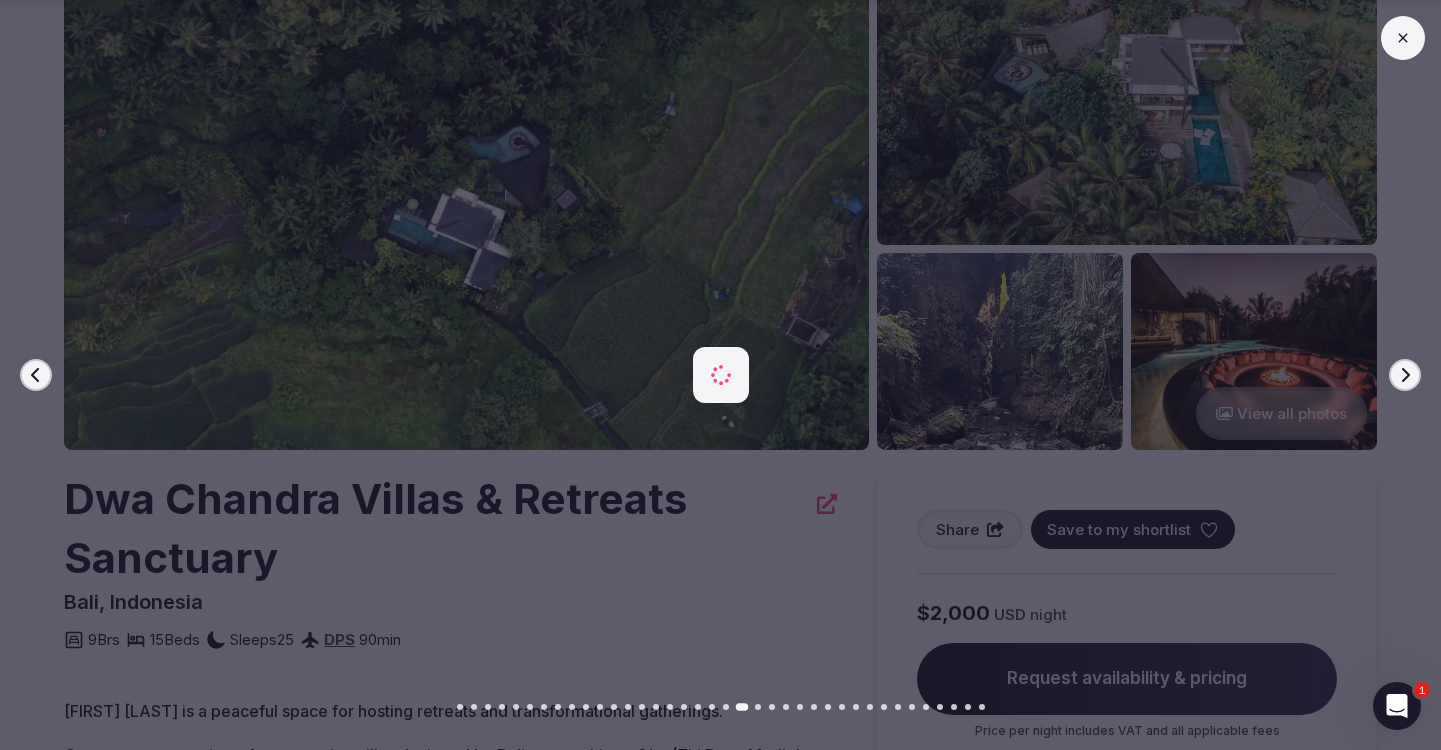 click 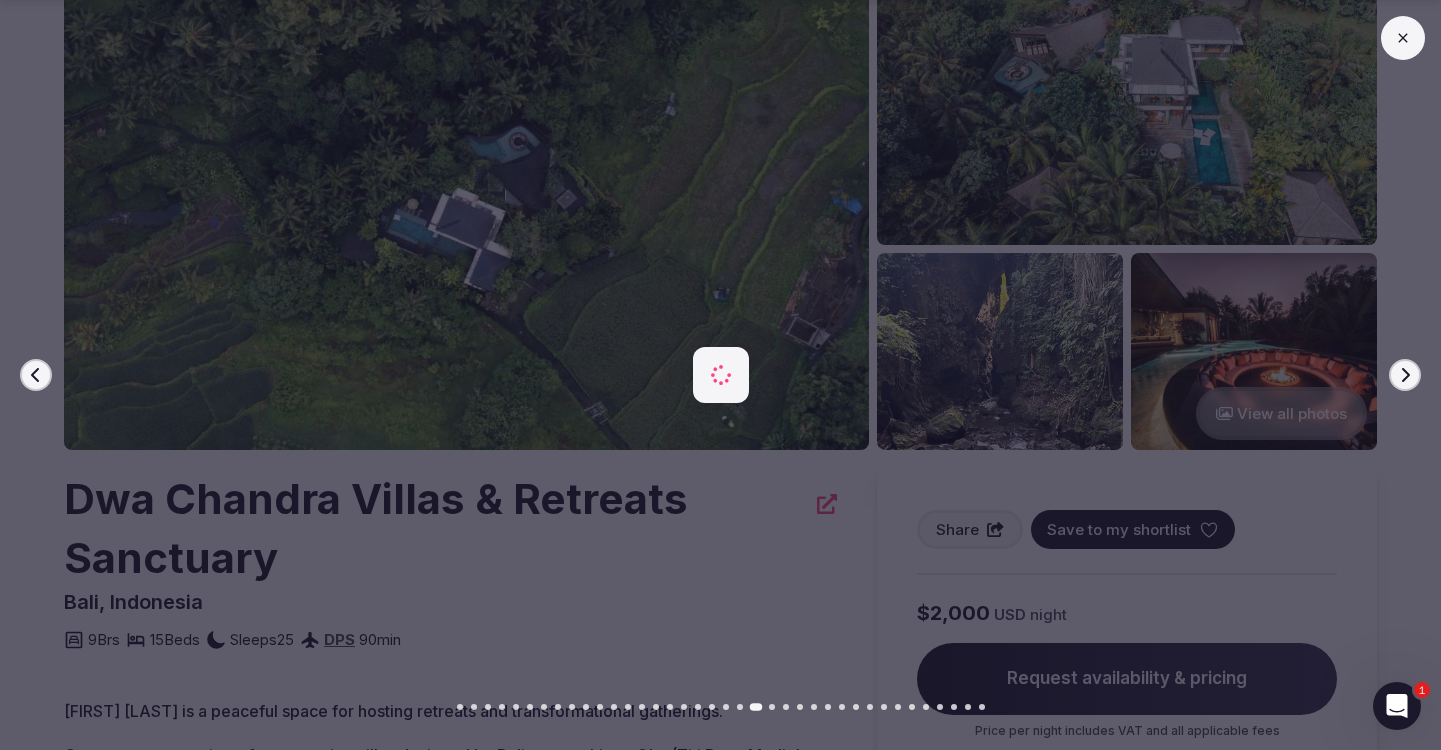 click at bounding box center (712, 375) 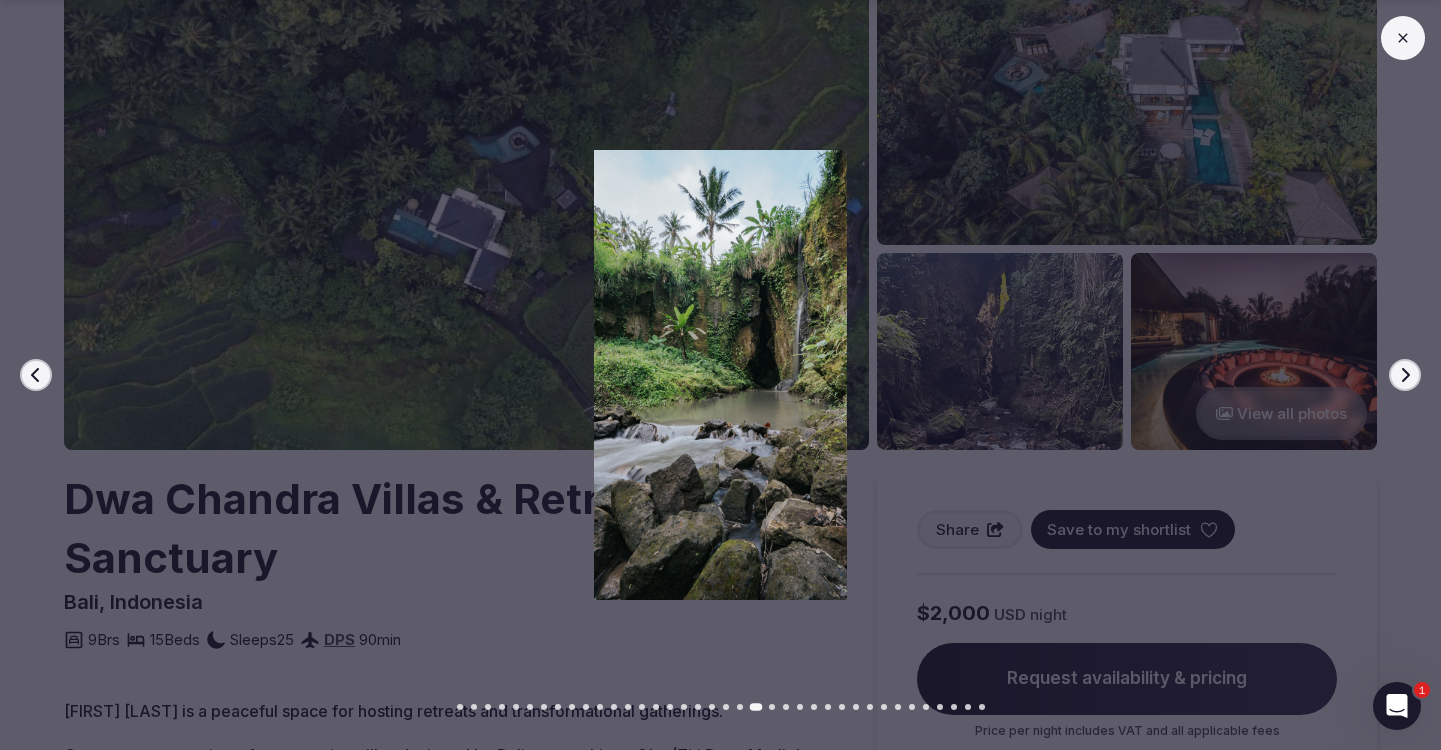 click on "Next slide" at bounding box center [1405, 375] 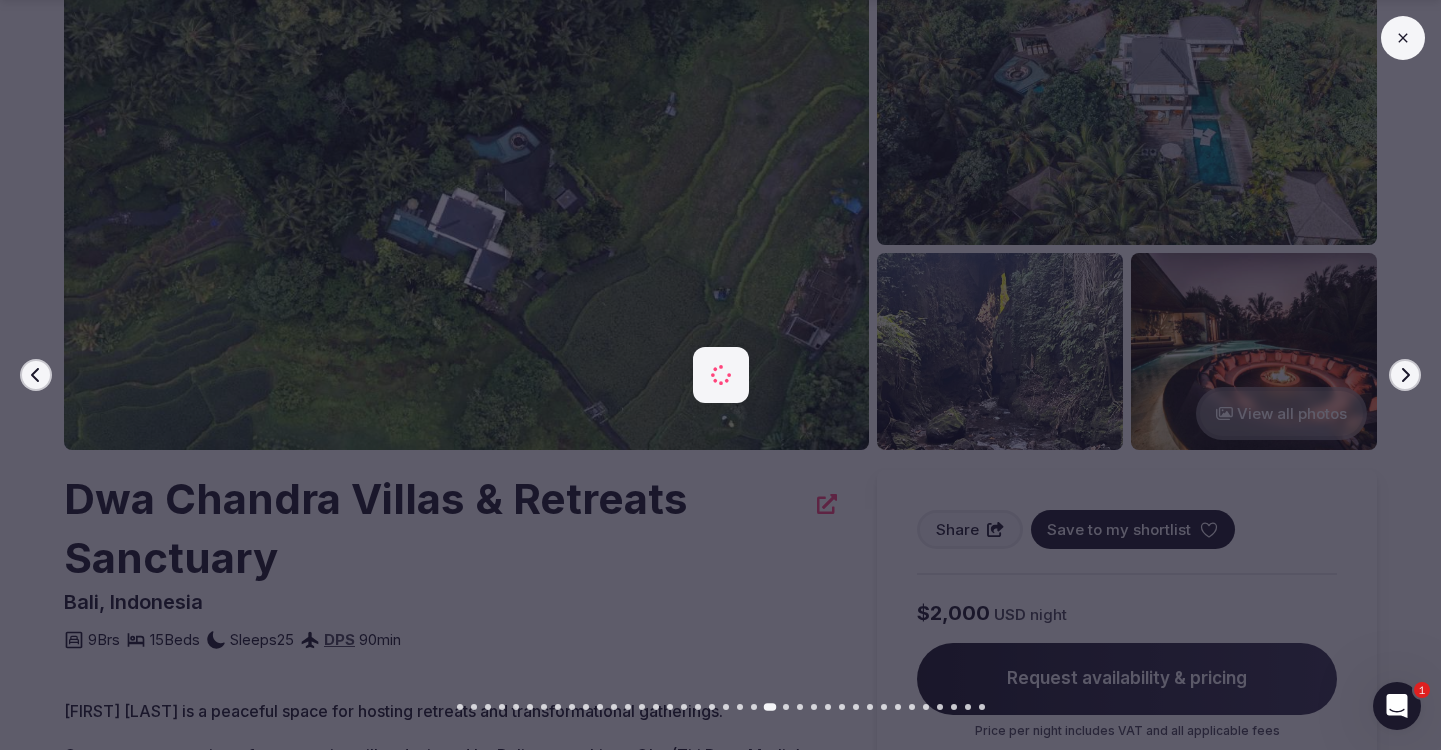 click on "Next slide" at bounding box center [1405, 375] 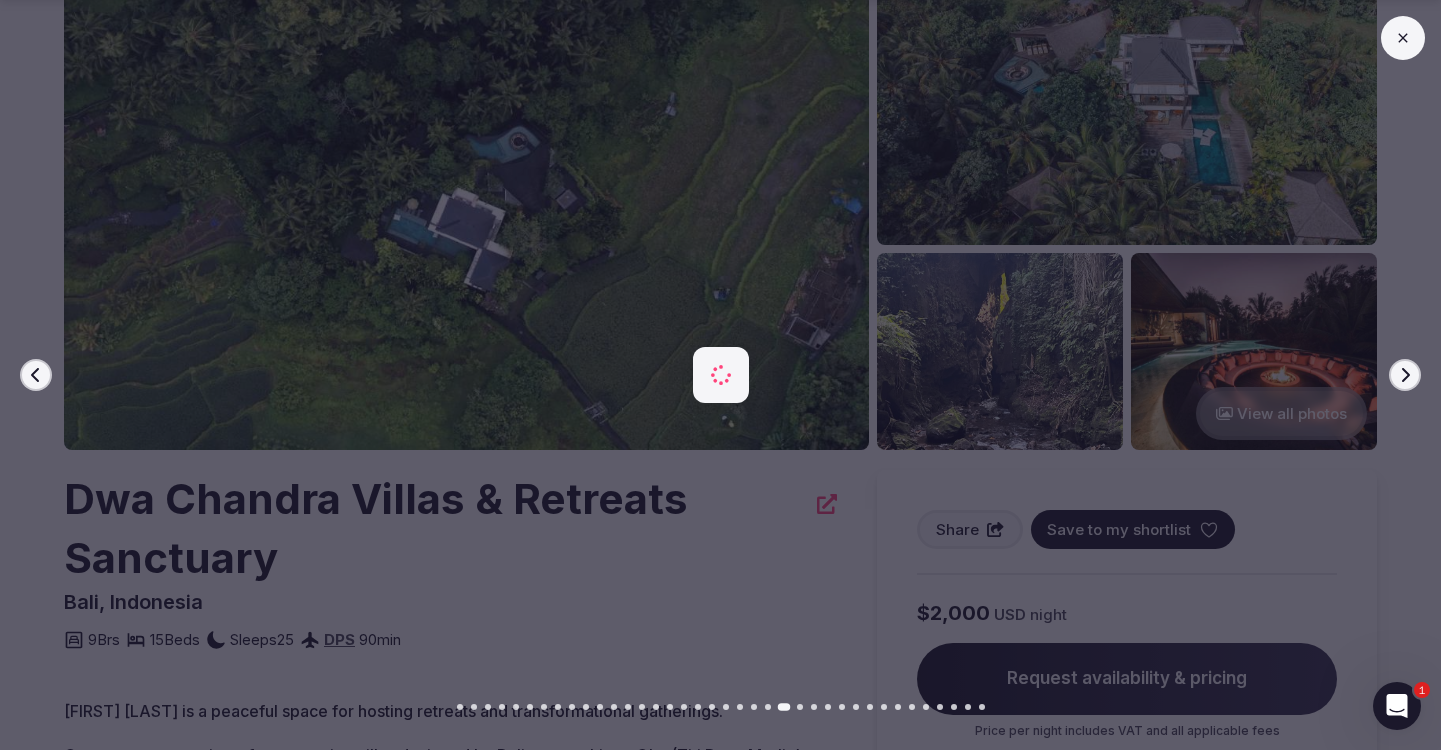 click at bounding box center [720, 707] 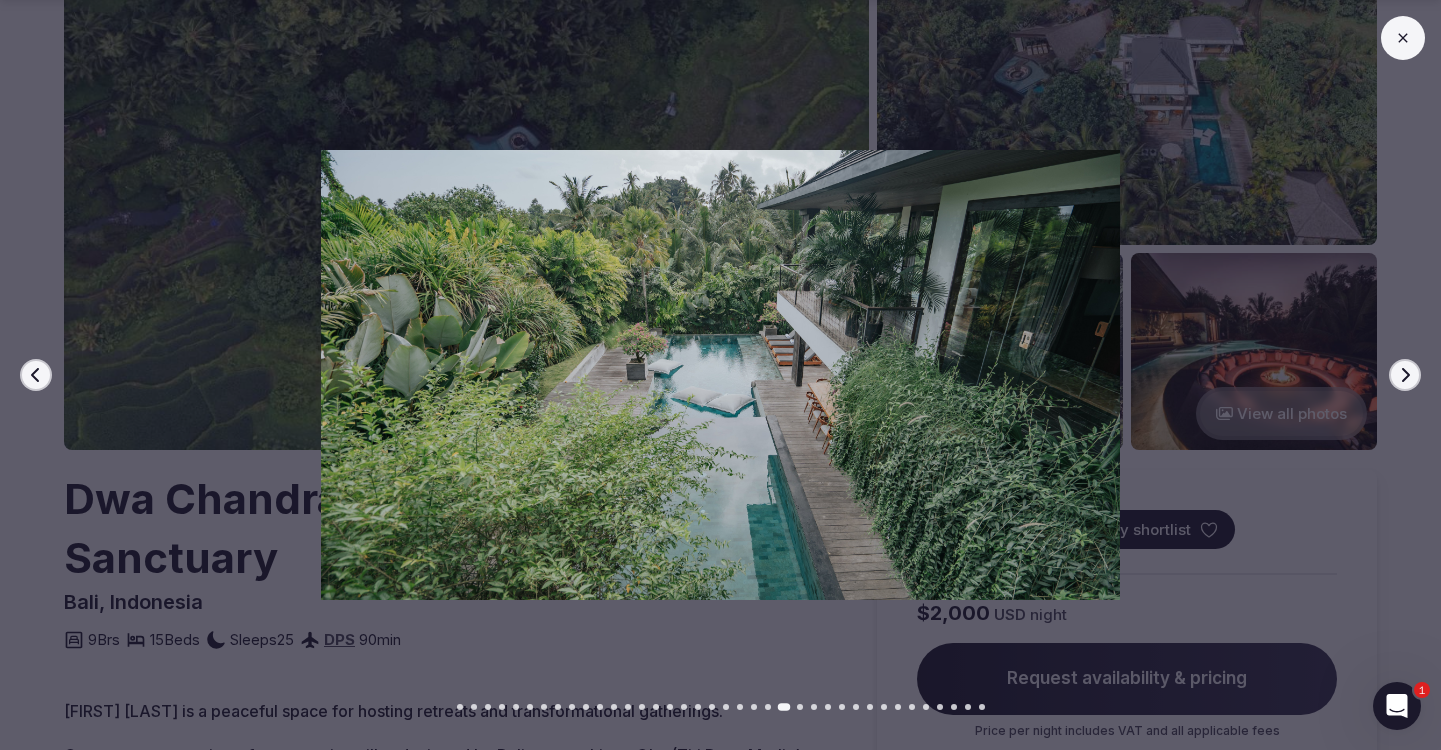 click at bounding box center (870, 707) 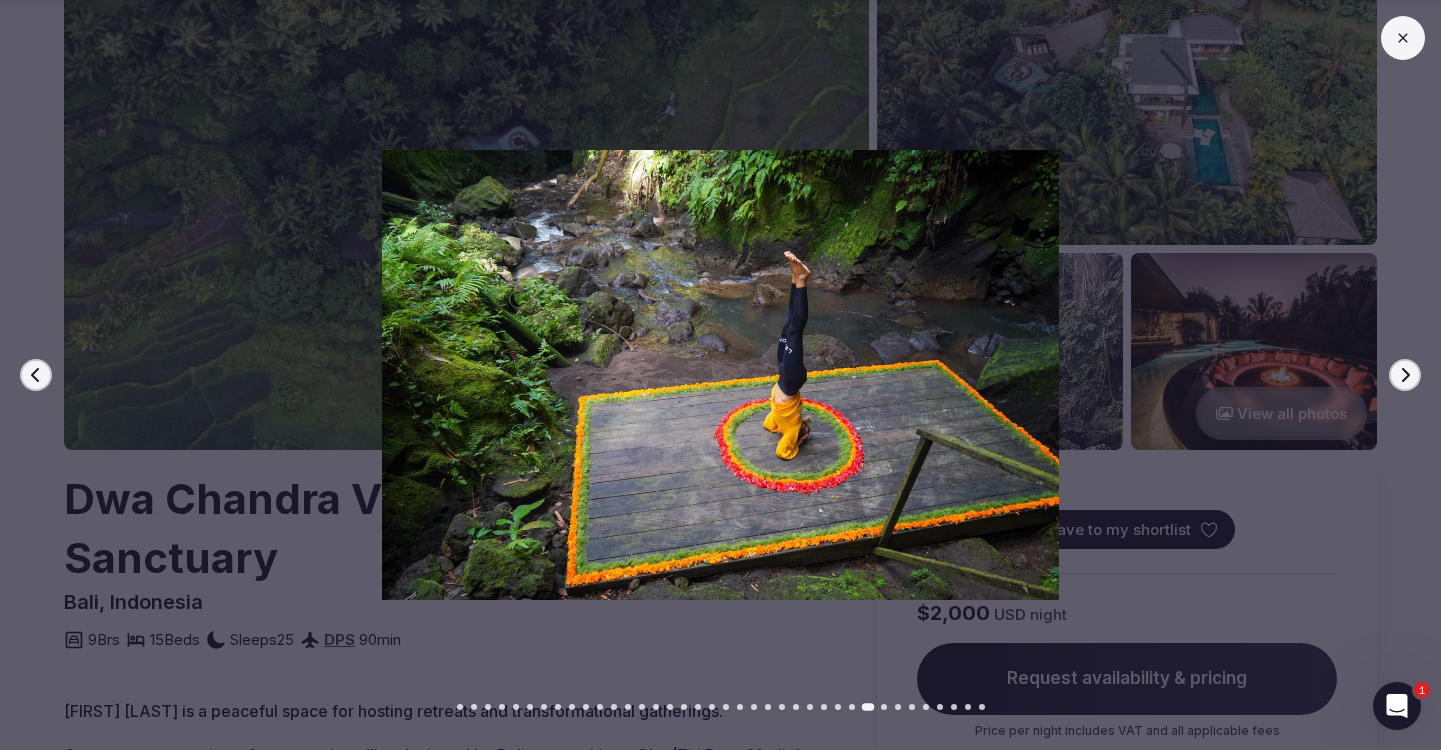 click at bounding box center (712, 375) 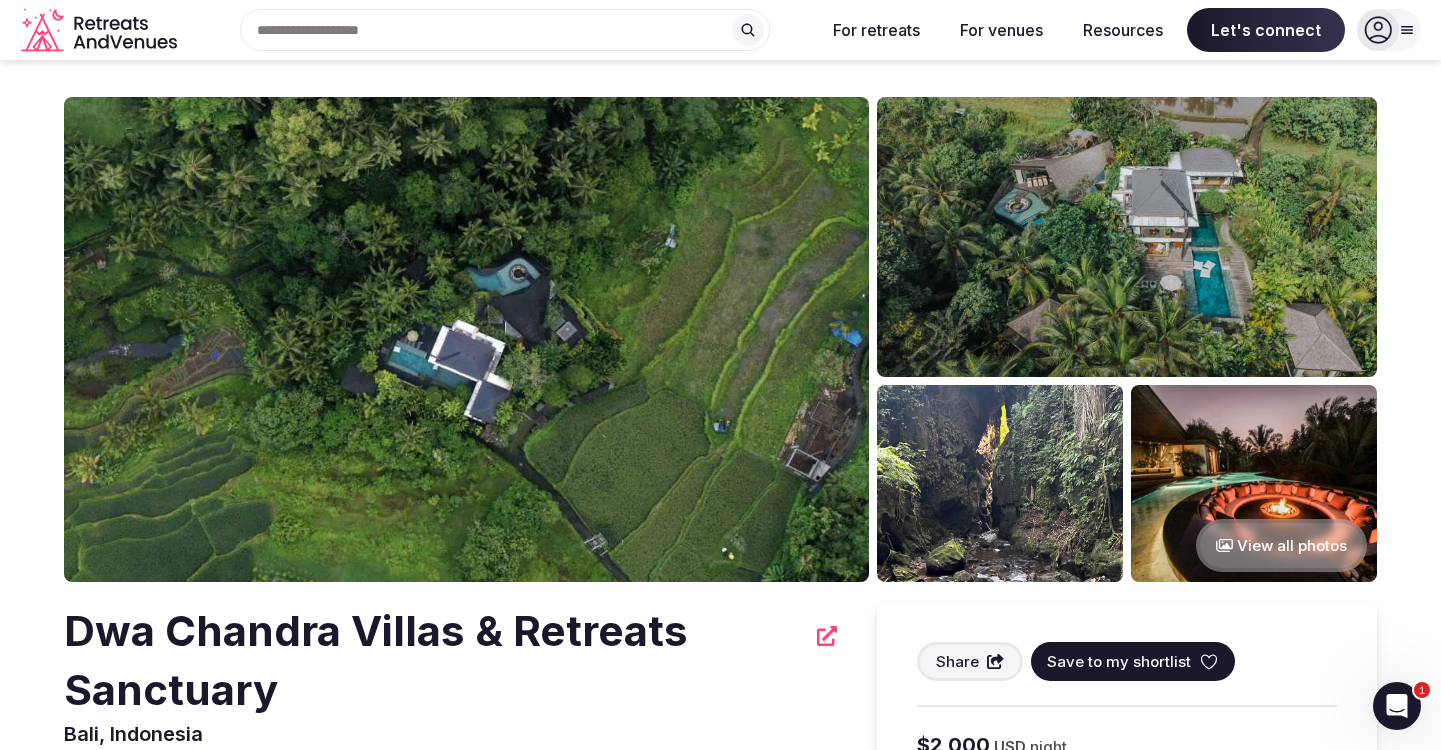 scroll, scrollTop: 0, scrollLeft: 0, axis: both 